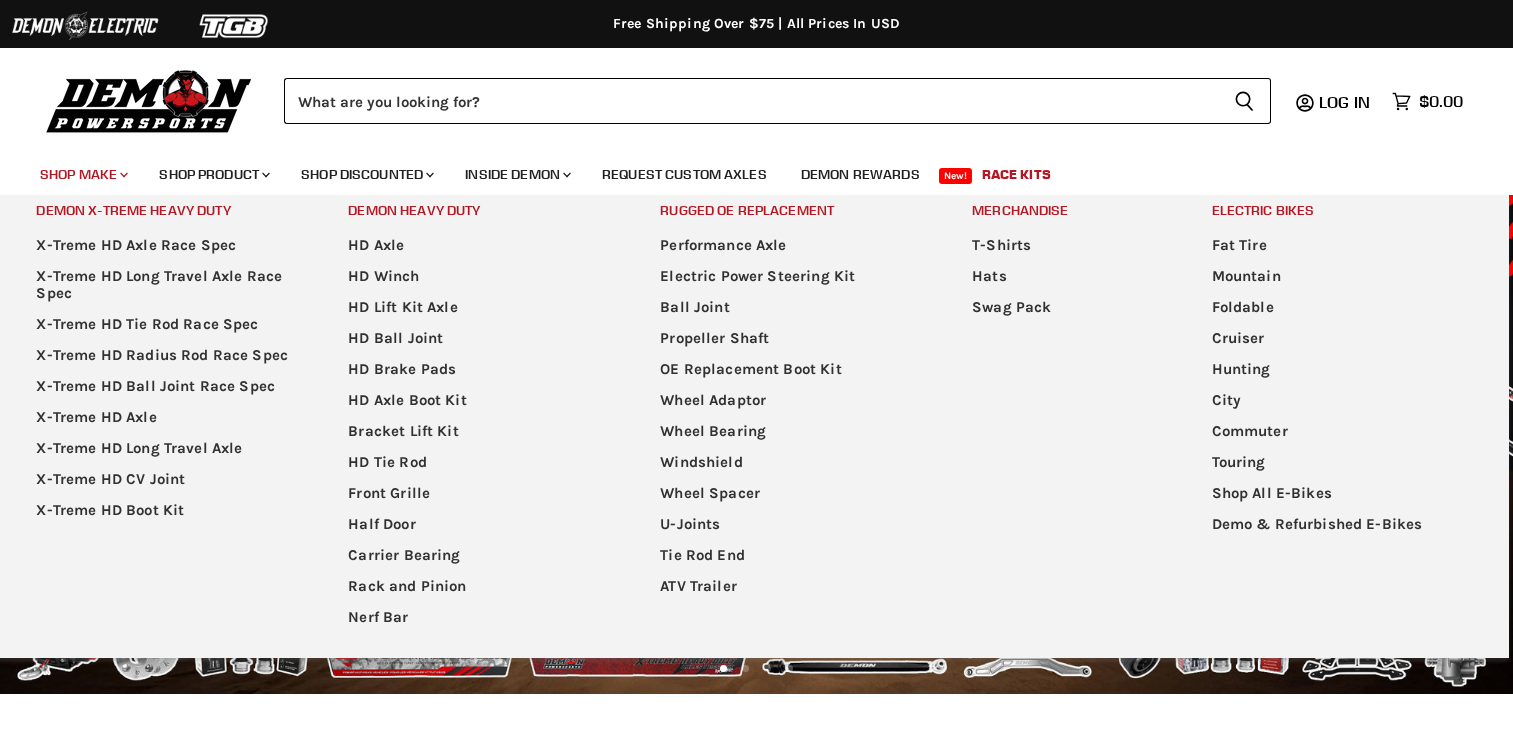 scroll, scrollTop: 0, scrollLeft: 0, axis: both 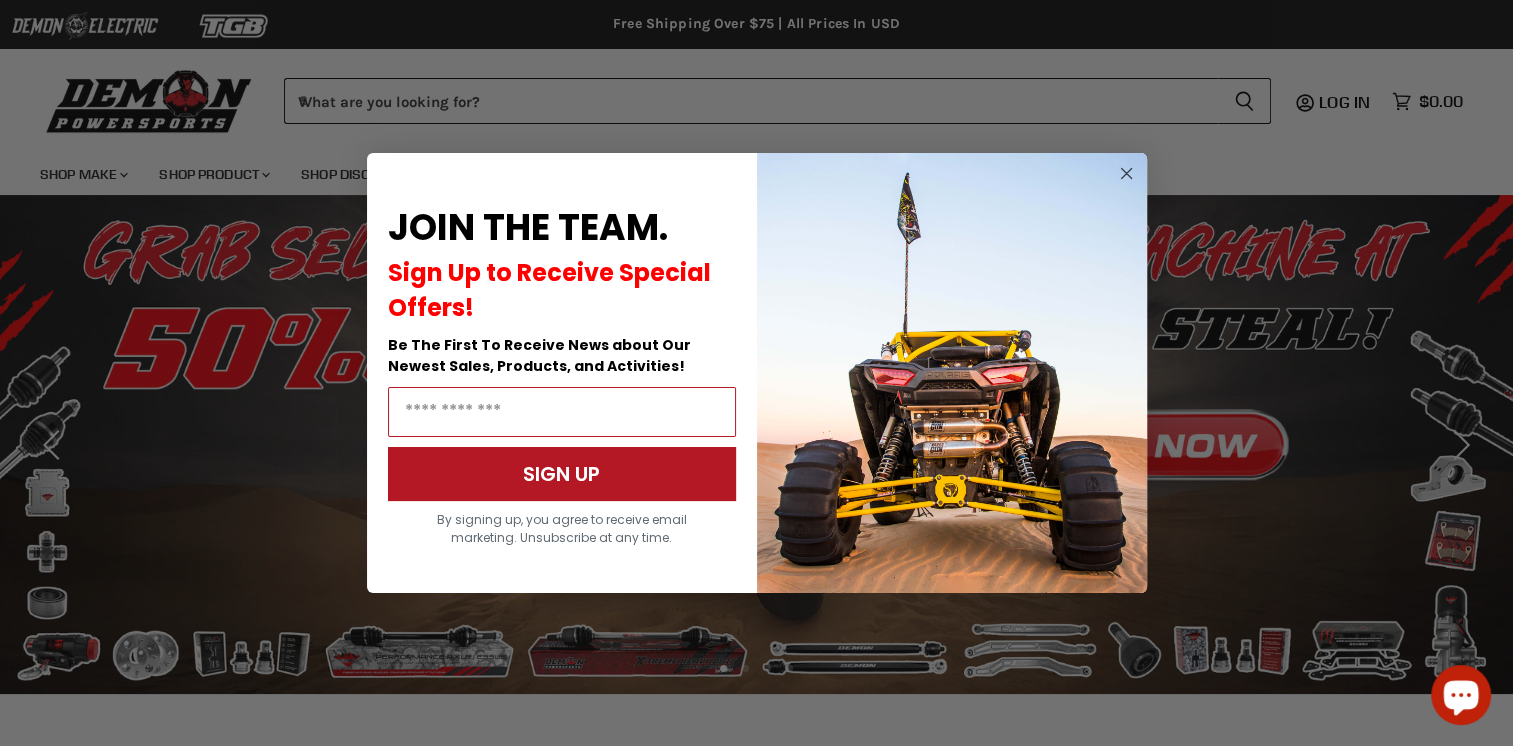 click 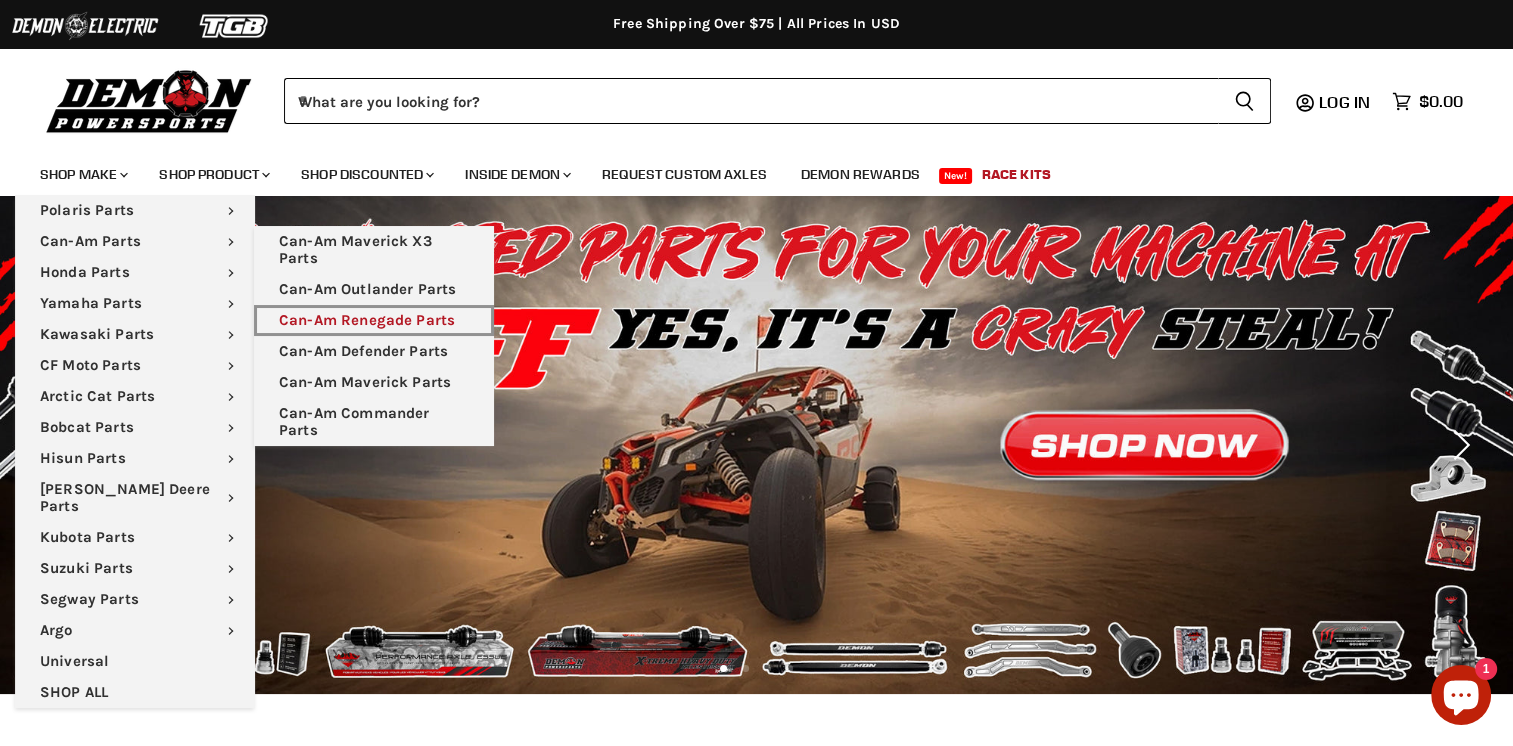 click on "Can-Am Renegade Parts" at bounding box center (374, 320) 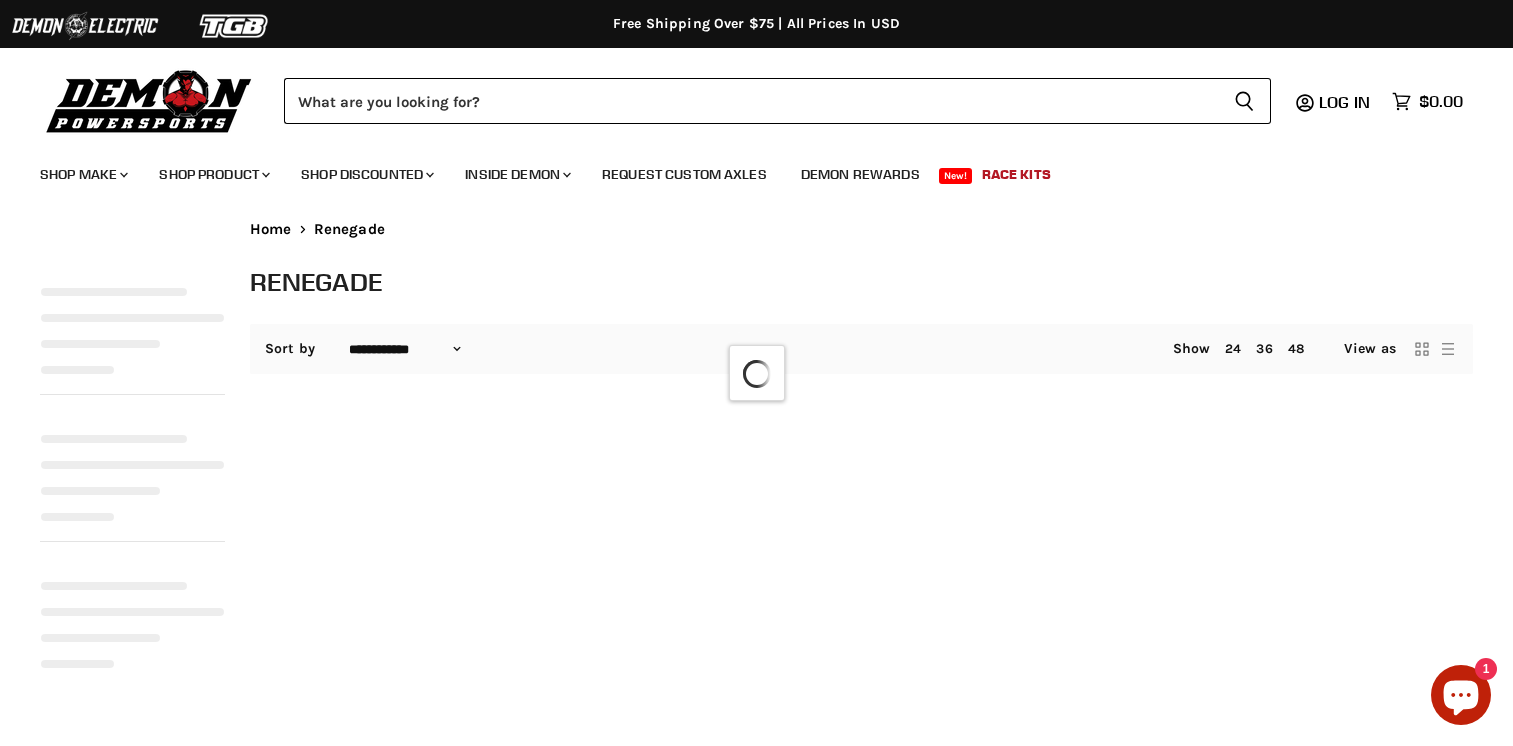 select on "**********" 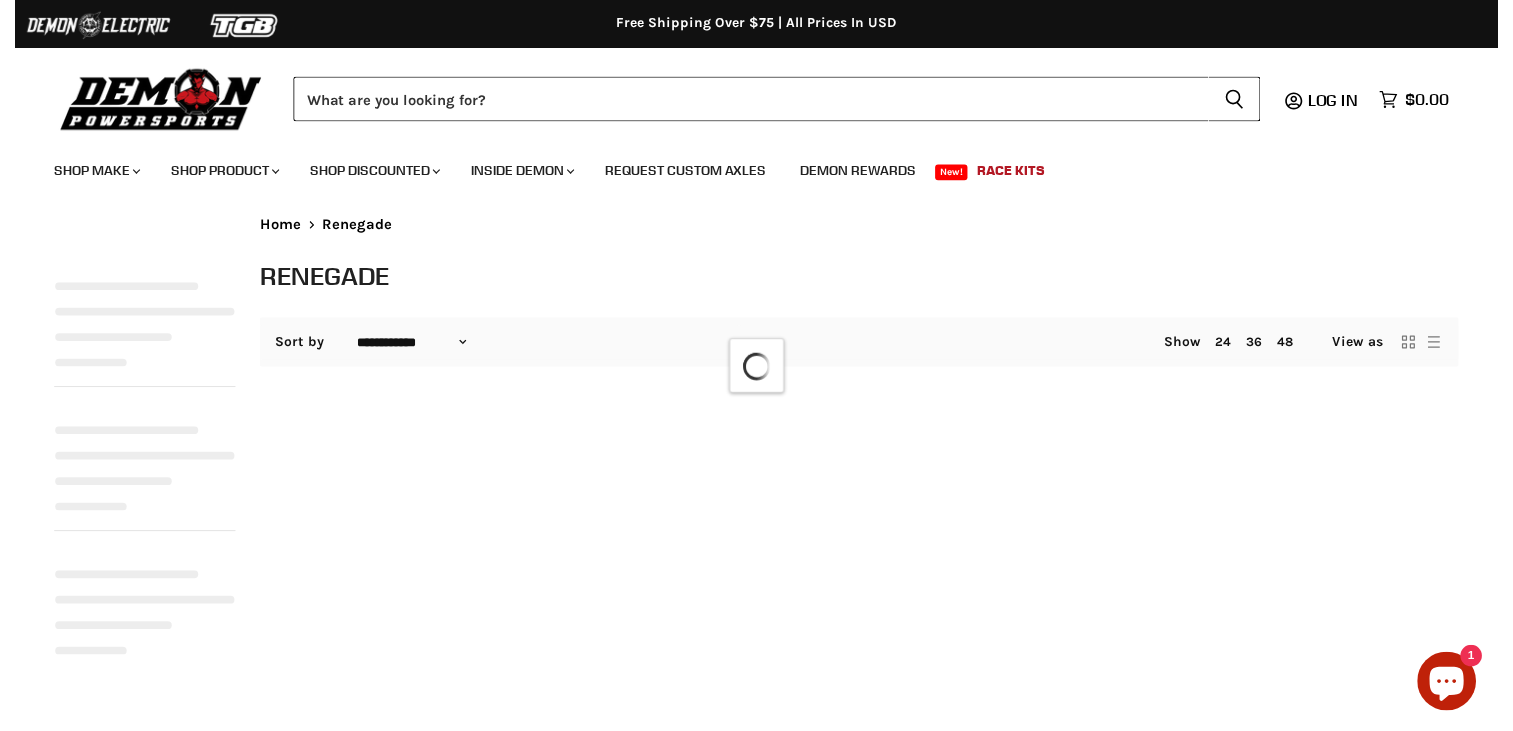 scroll, scrollTop: 0, scrollLeft: 0, axis: both 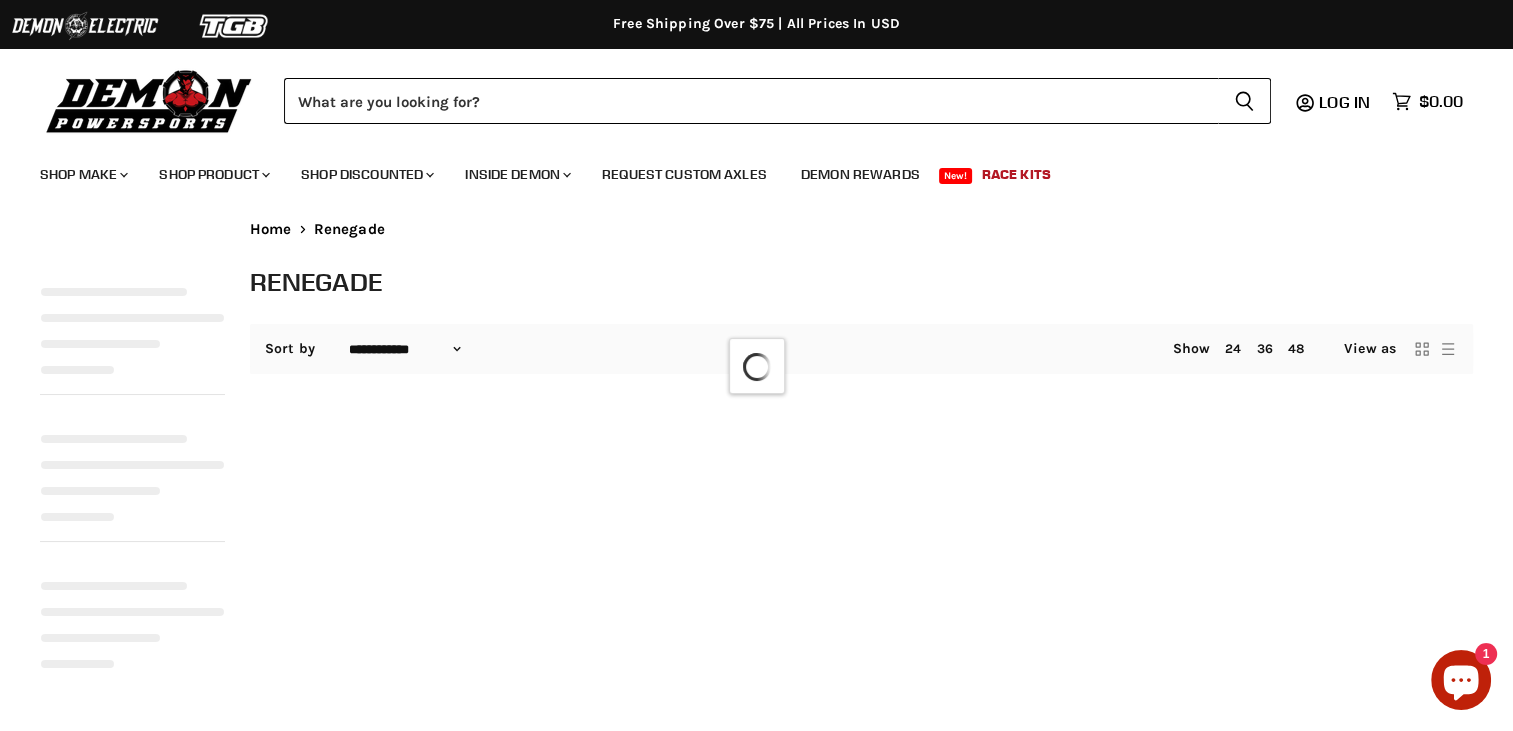 select on "**********" 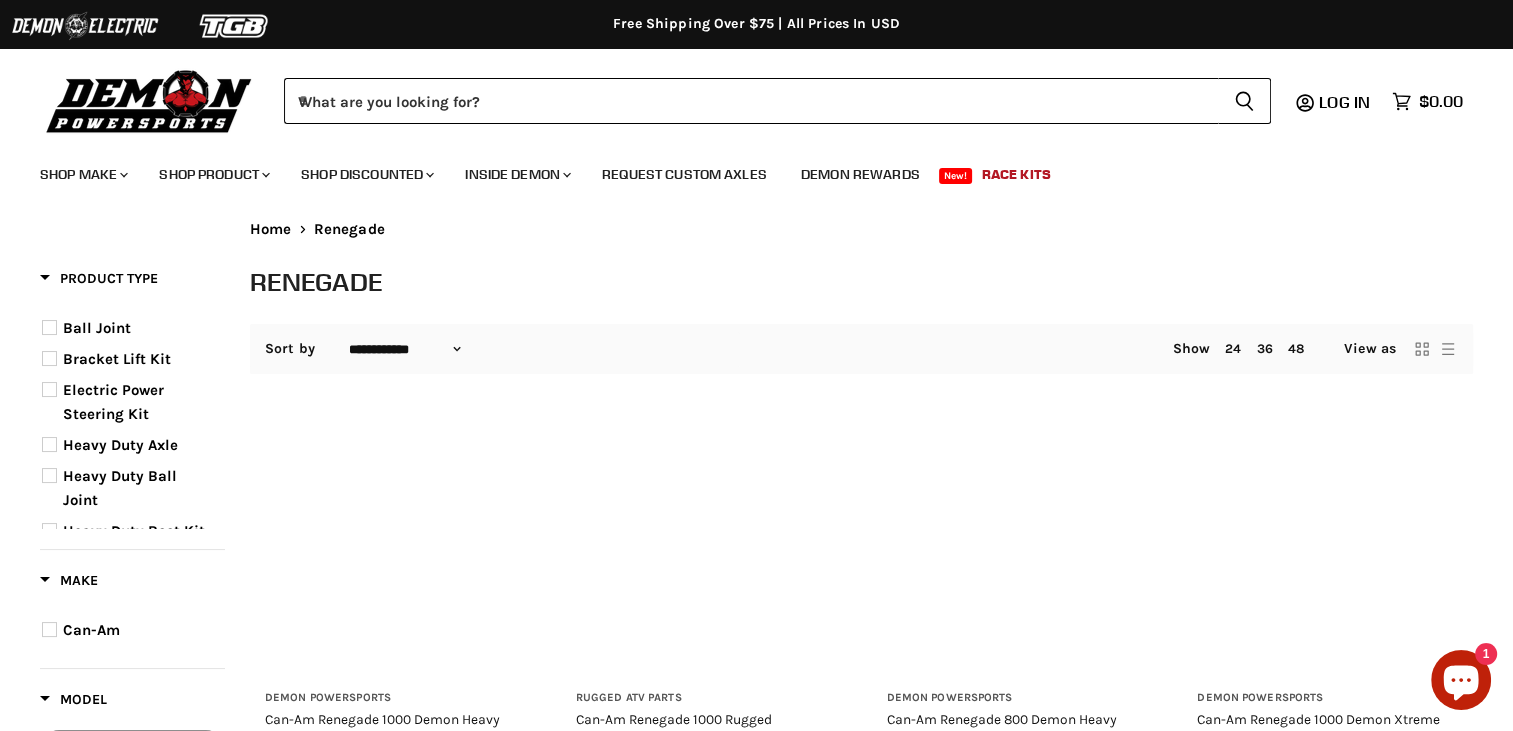 scroll, scrollTop: 0, scrollLeft: 0, axis: both 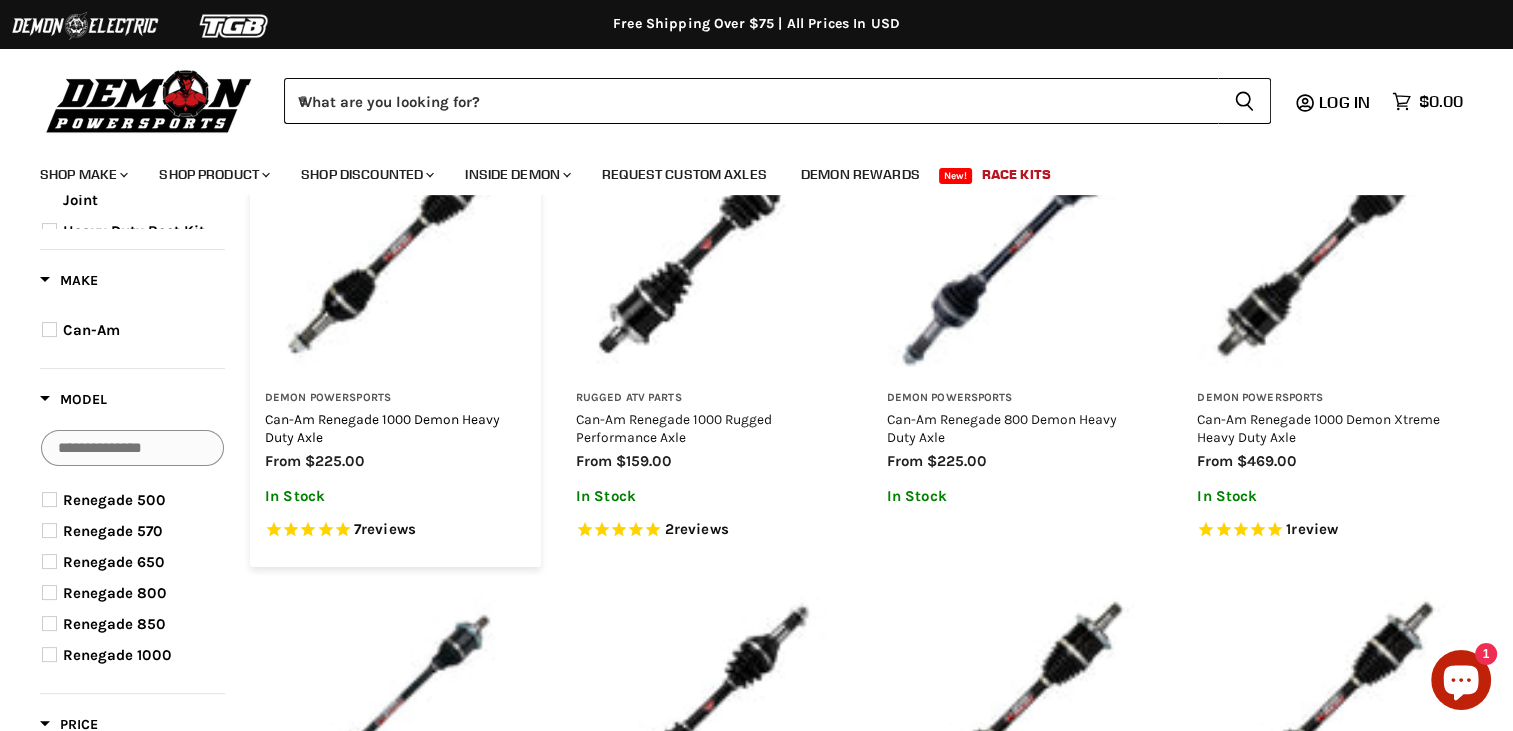 click on "Can-Am Renegade 1000 Demon Heavy Duty Axle" at bounding box center (382, 428) 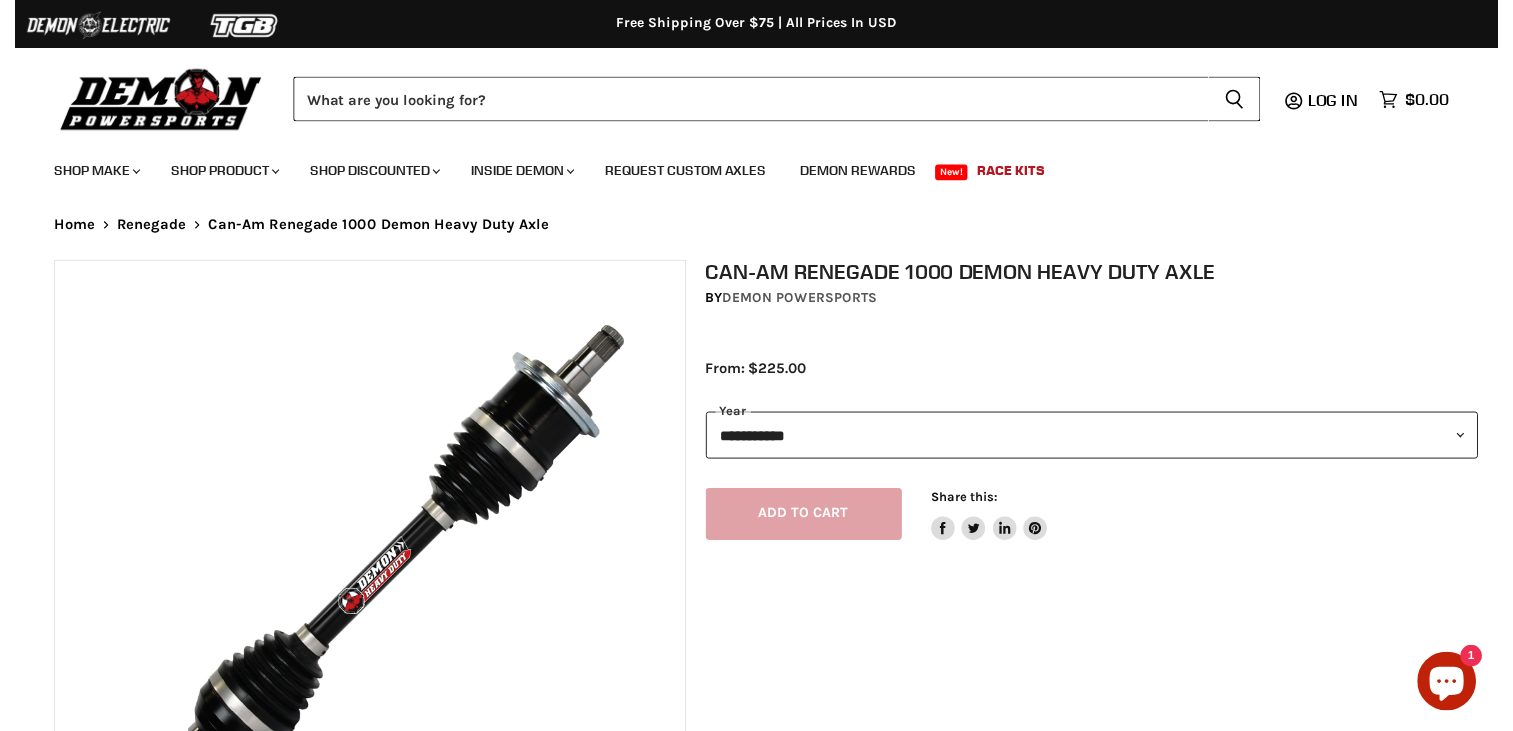 scroll, scrollTop: 0, scrollLeft: 0, axis: both 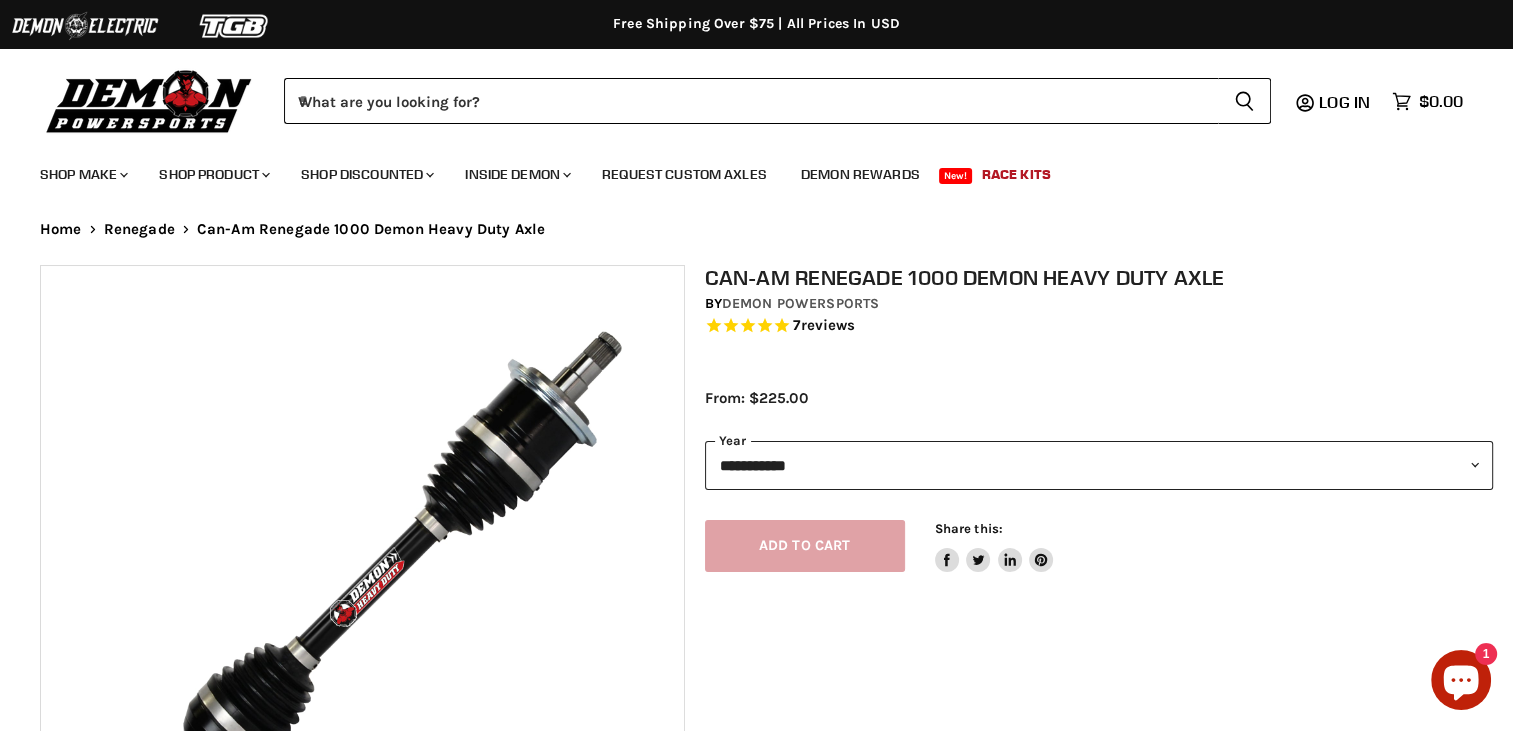 click on "**********" at bounding box center (1099, 465) 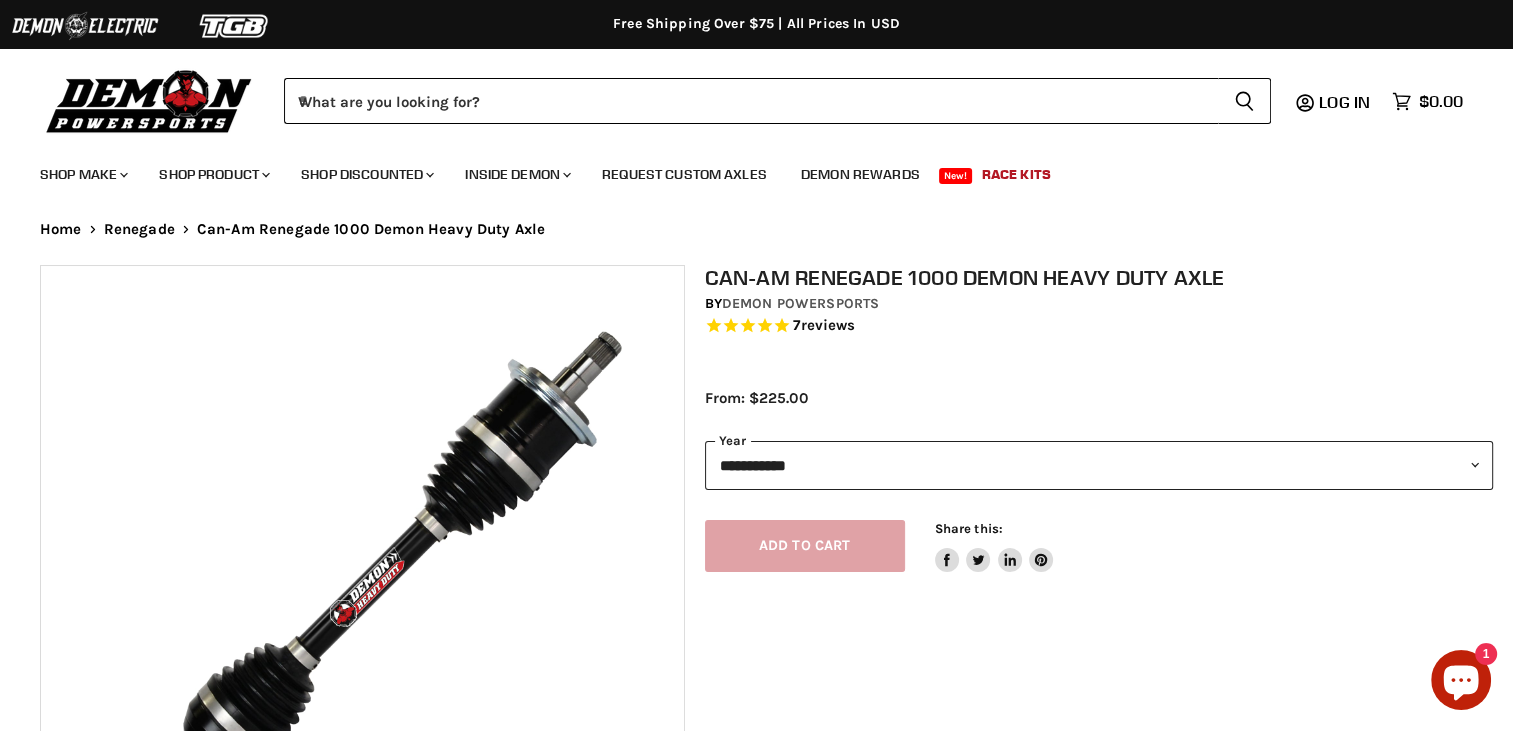select on "****" 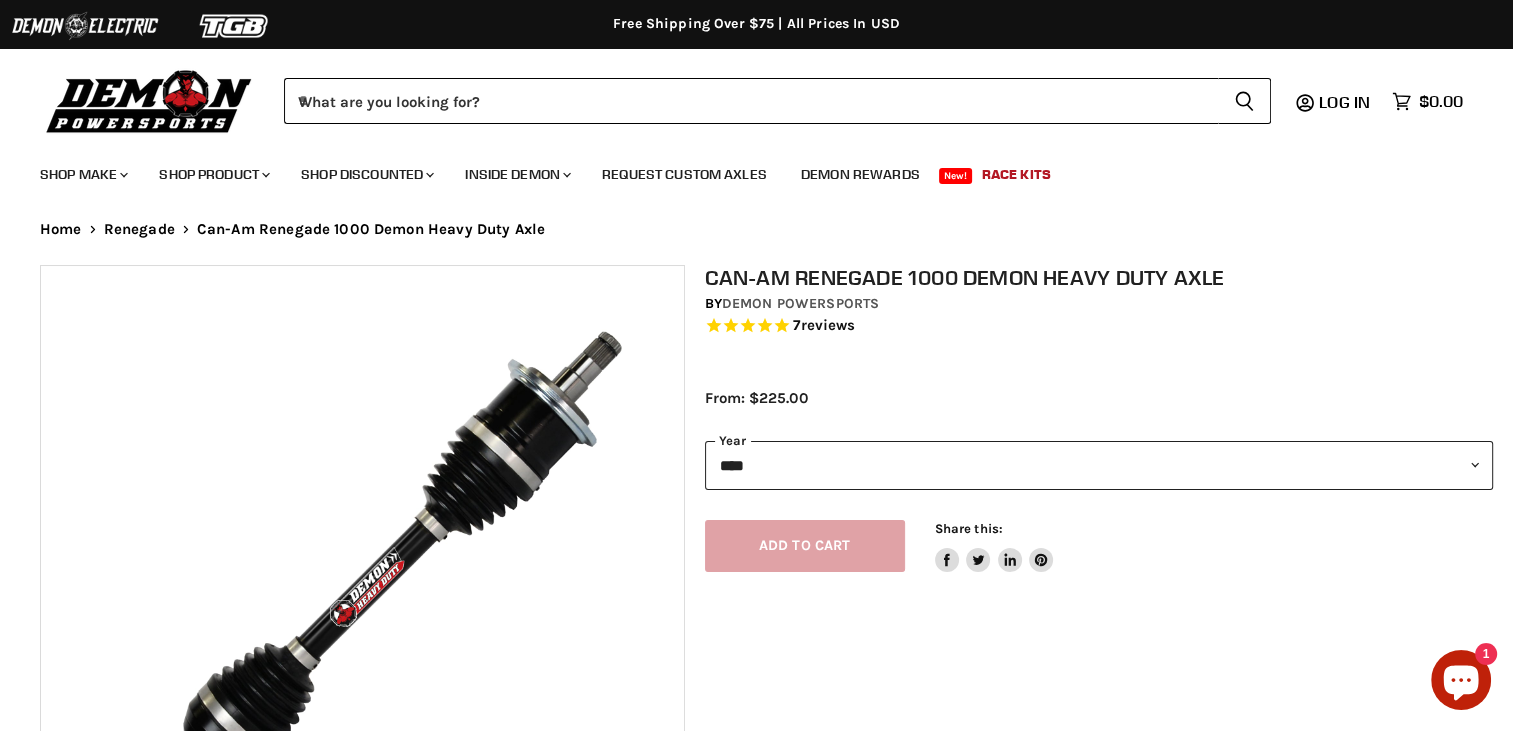 click on "**********" at bounding box center [1099, 465] 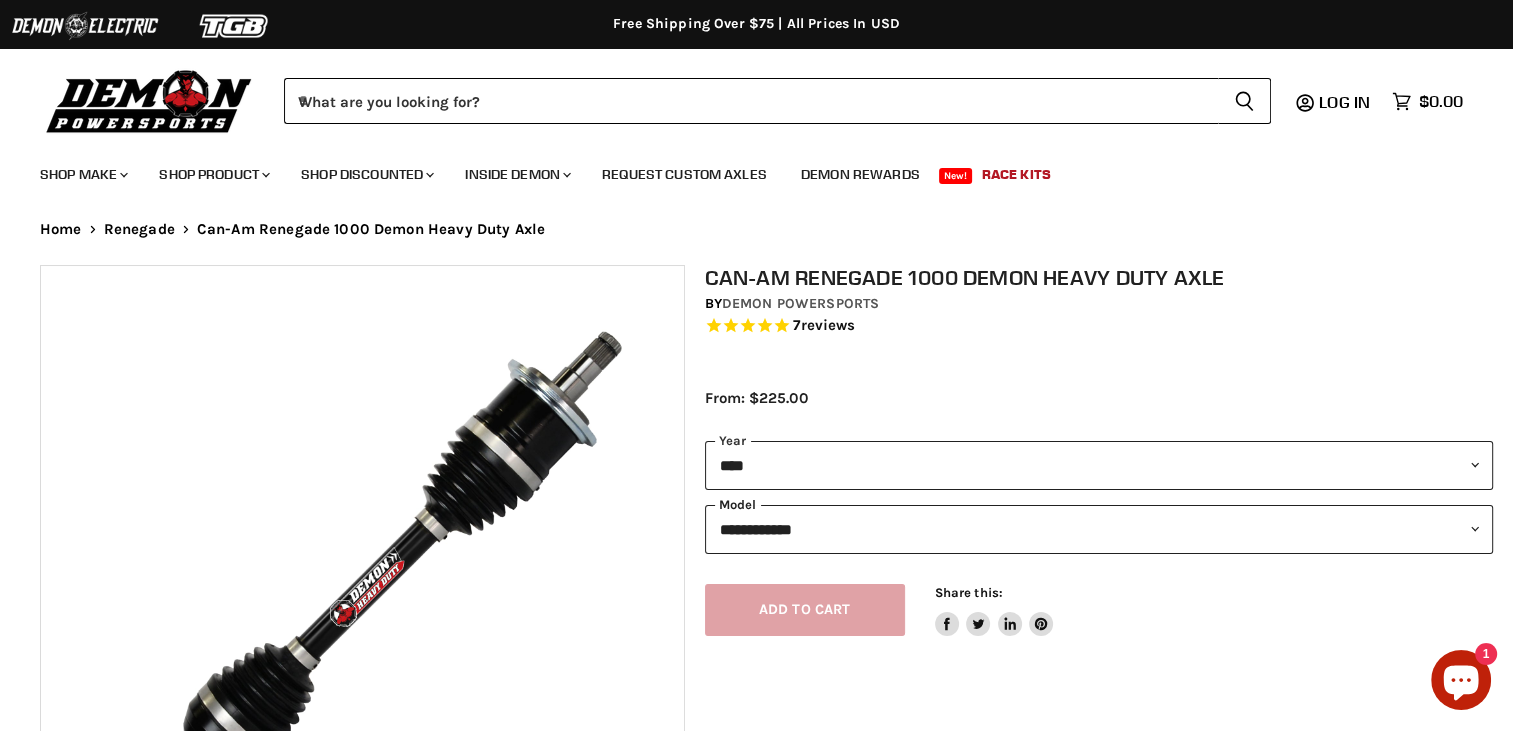 click on "**********" at bounding box center [1099, 529] 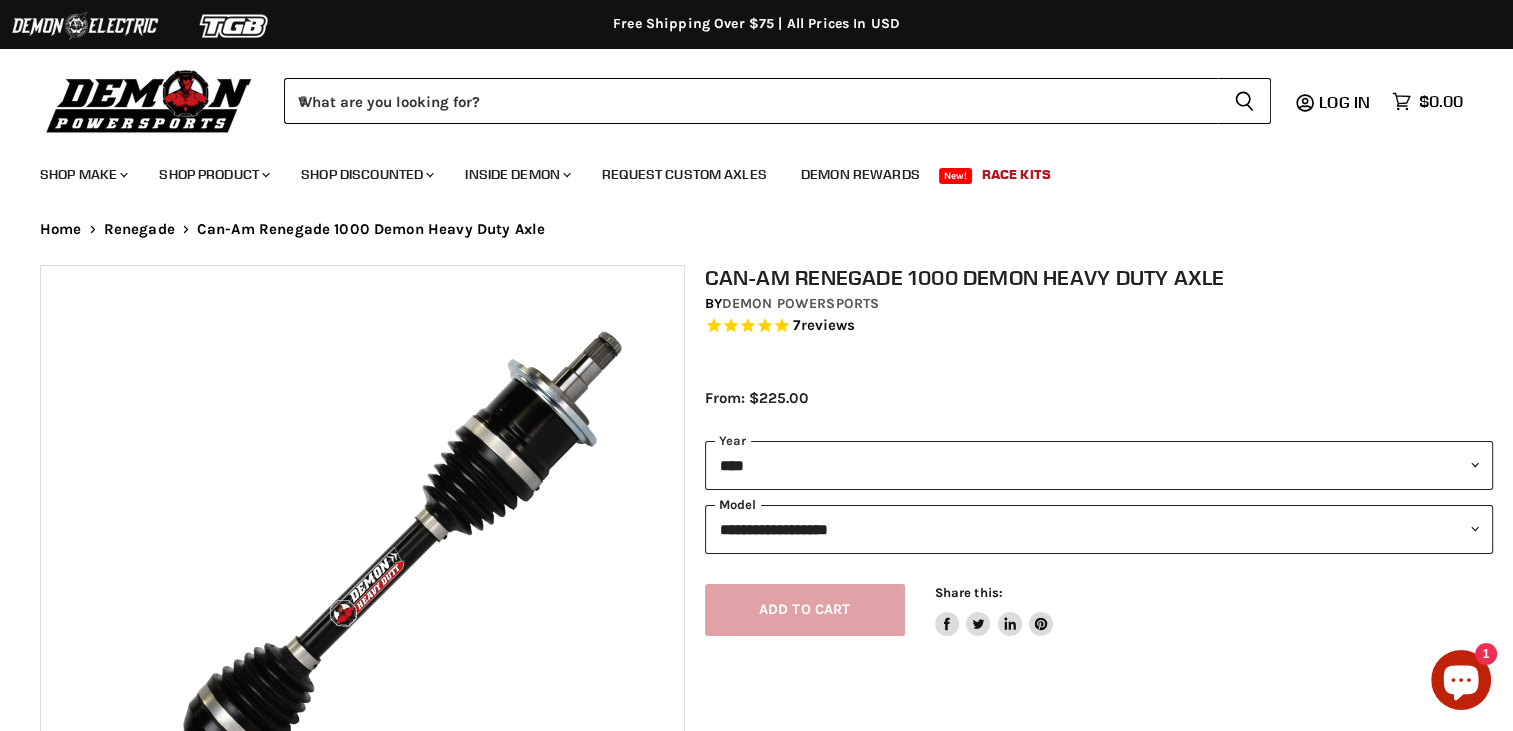 click on "**********" at bounding box center [1099, 529] 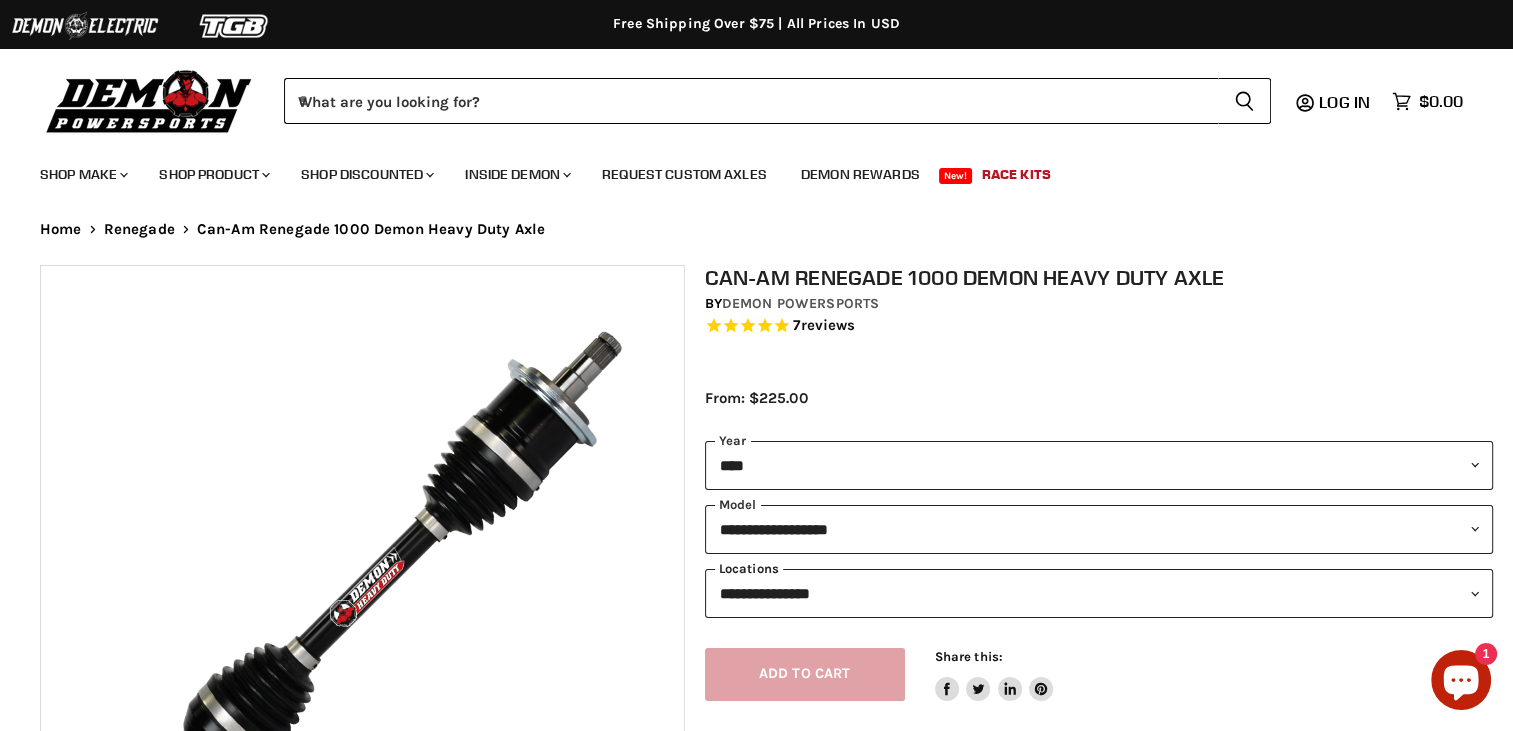 click on "**********" at bounding box center (1099, 593) 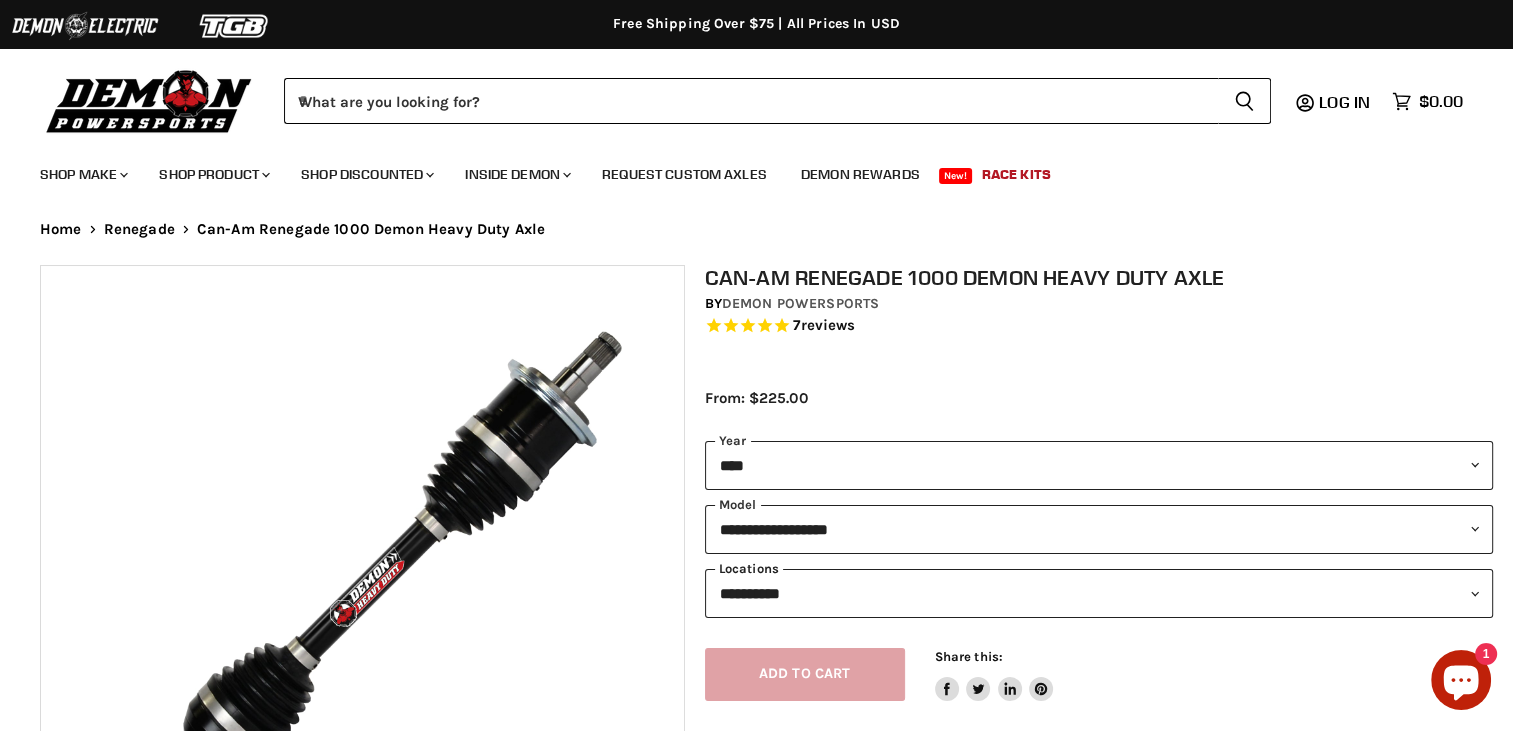 click on "**********" at bounding box center [1099, 593] 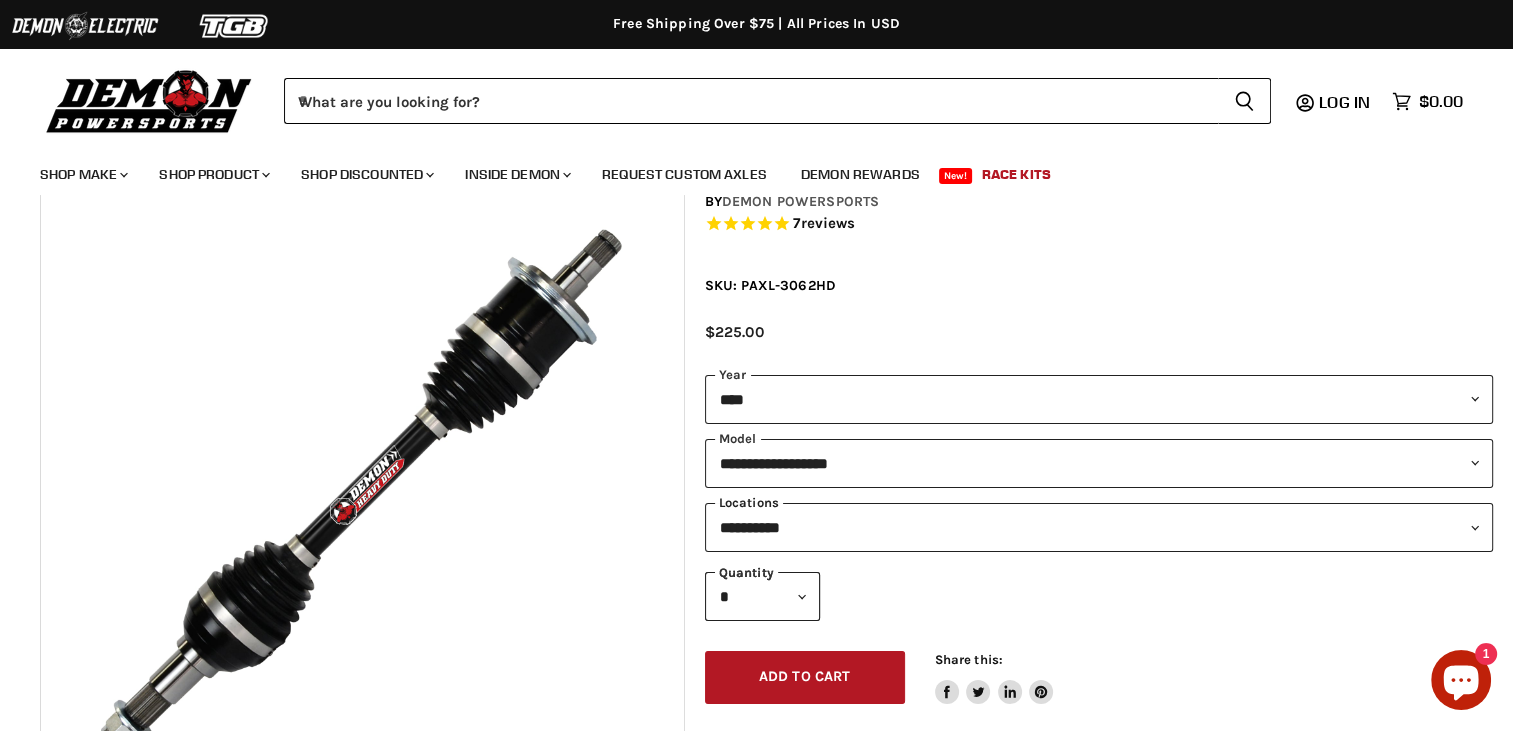scroll, scrollTop: 100, scrollLeft: 0, axis: vertical 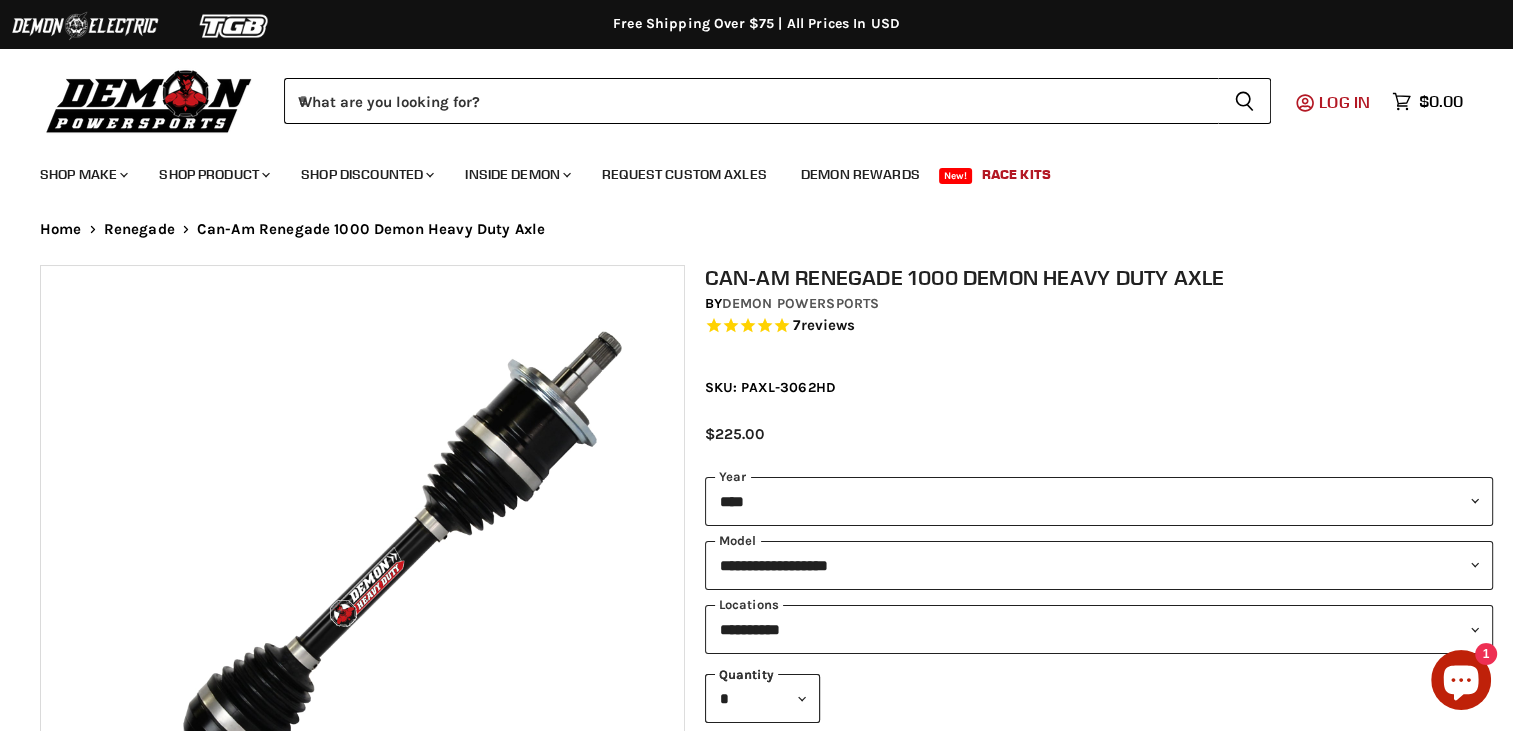 click on "Log in" at bounding box center [1344, 102] 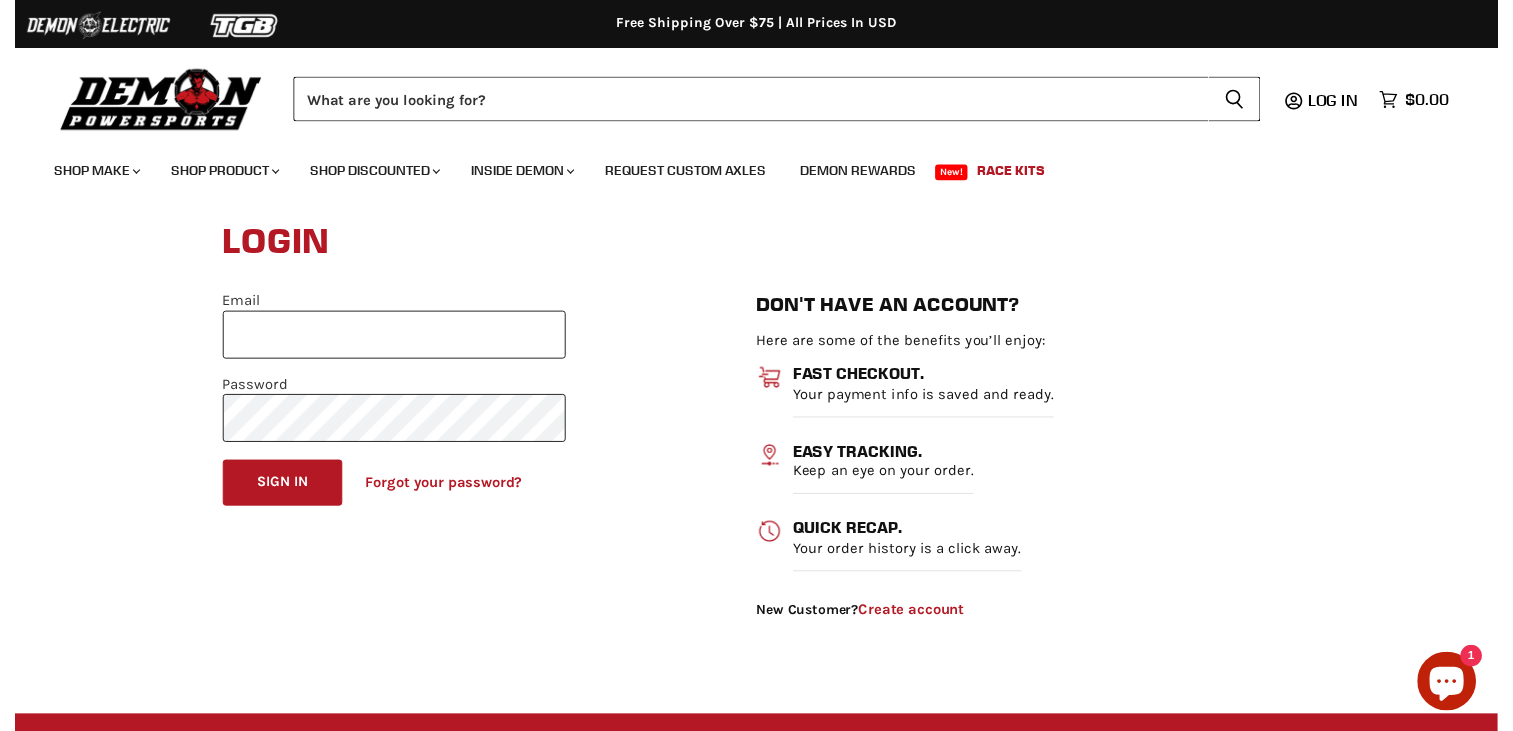scroll, scrollTop: 0, scrollLeft: 0, axis: both 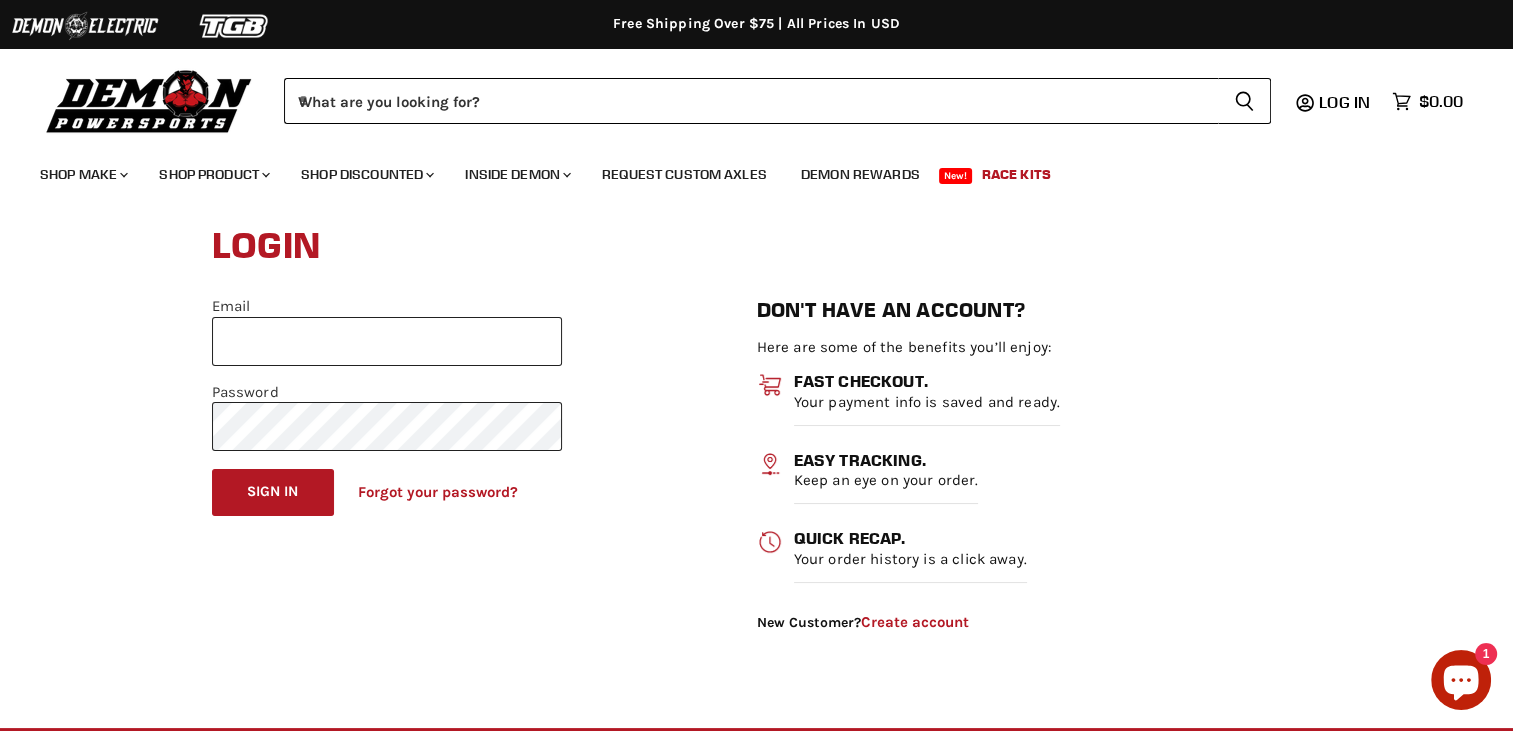 click on "Email" at bounding box center (387, 341) 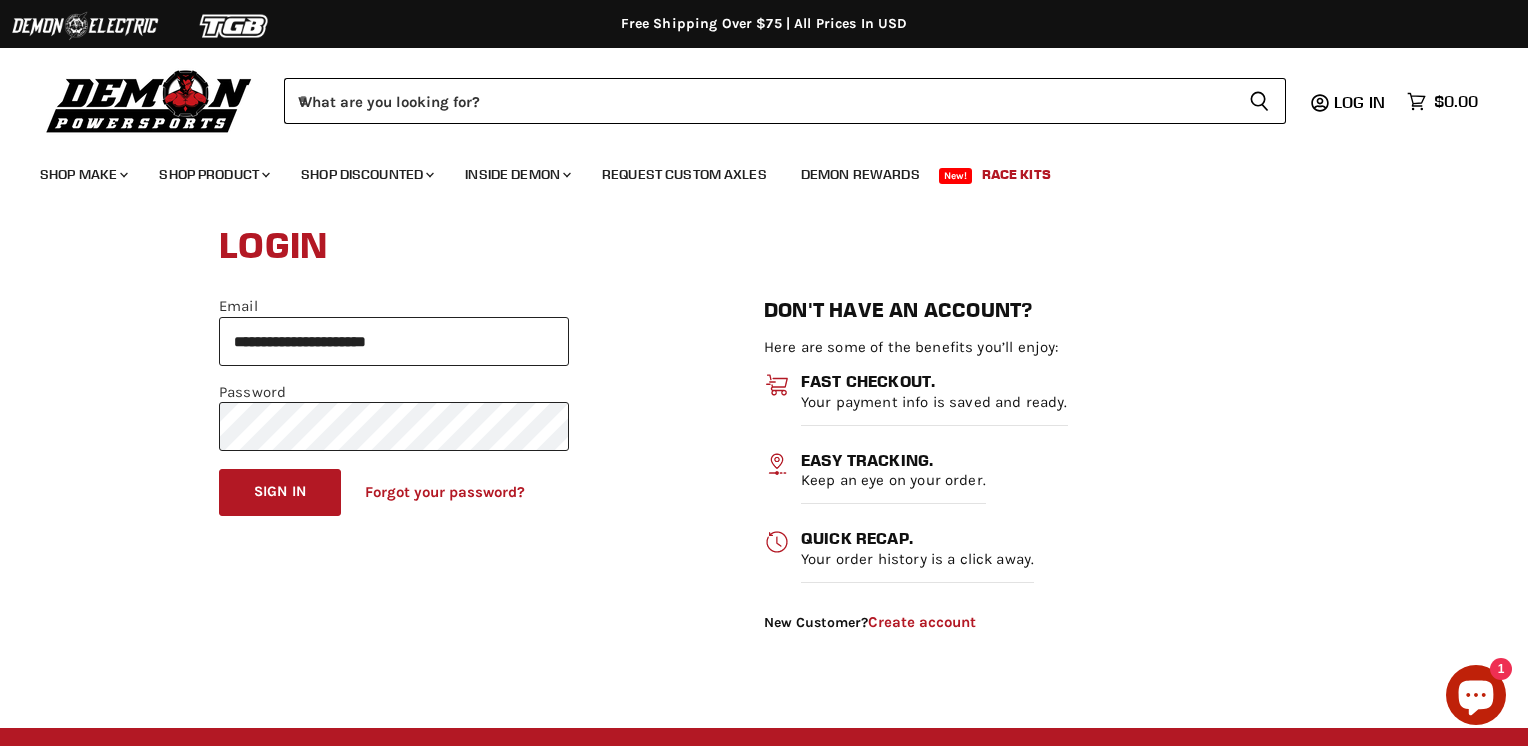 click at bounding box center [764, 373] 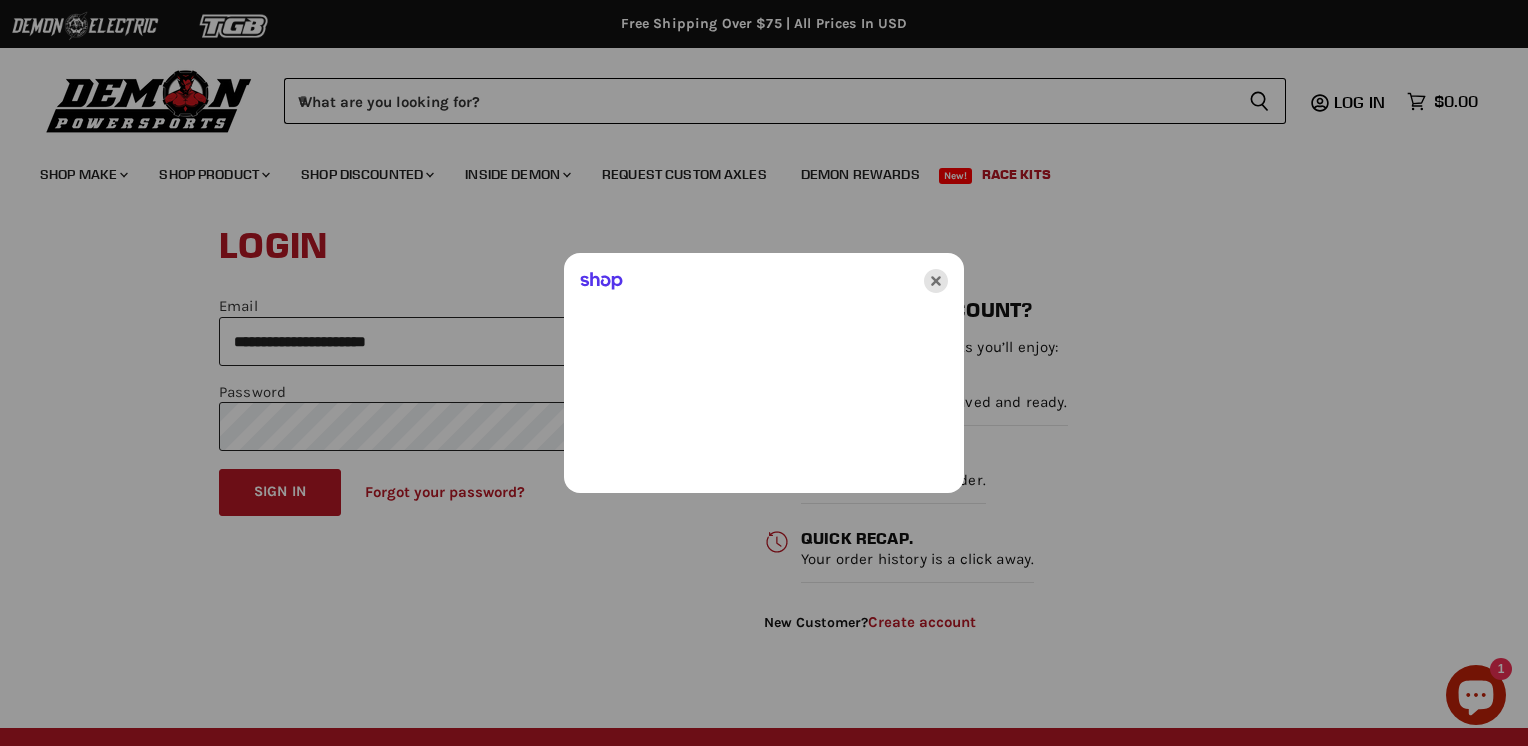 click 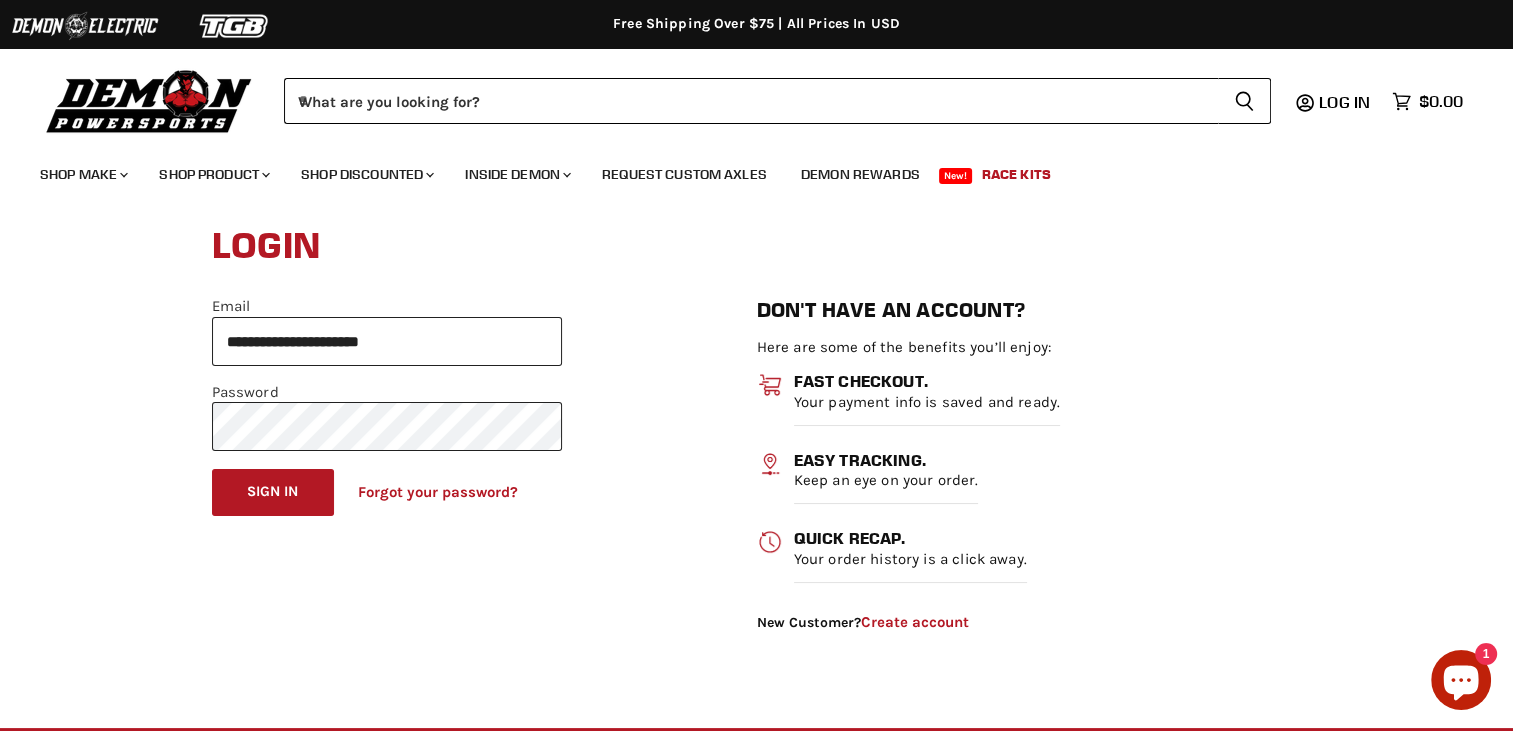 click on "Sign in" at bounding box center (273, 492) 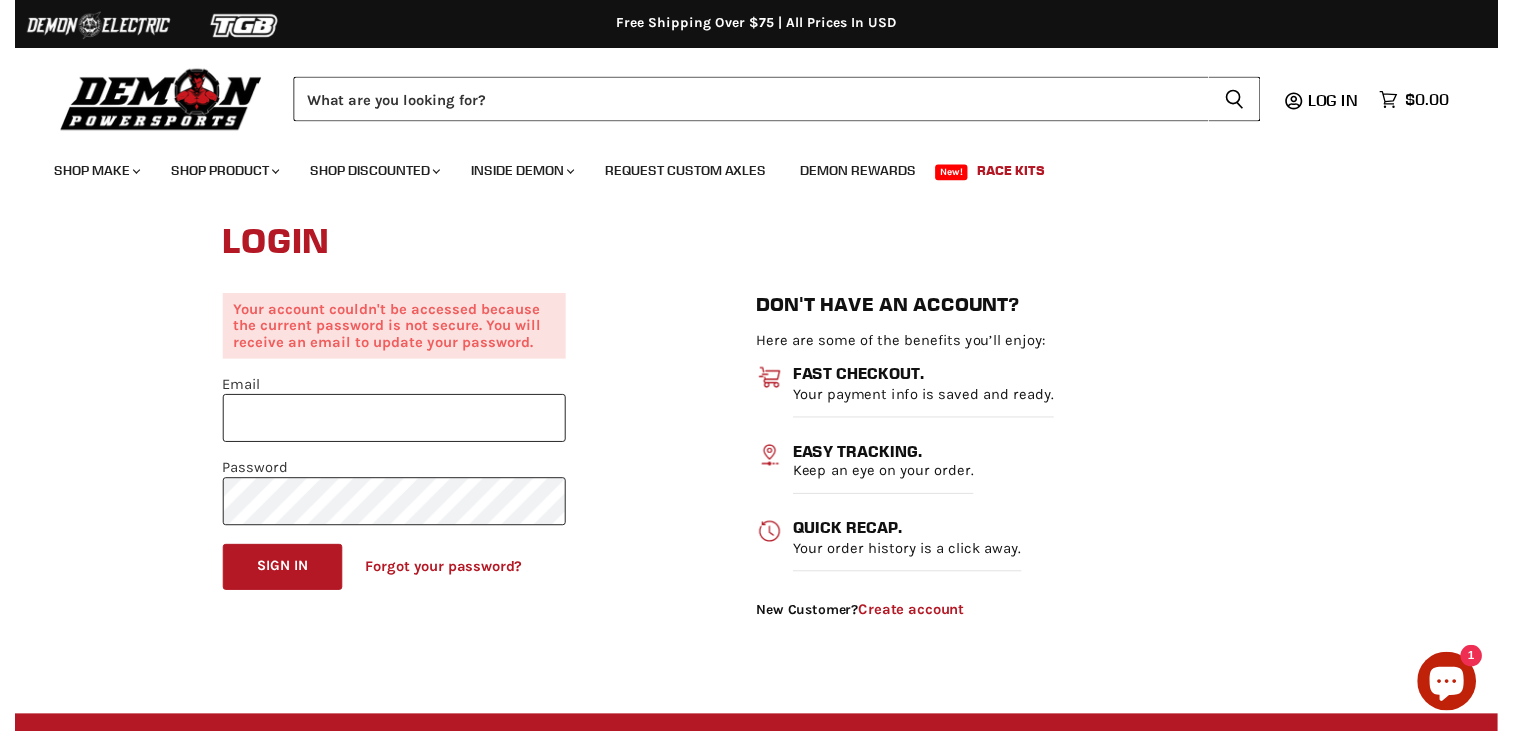scroll, scrollTop: 0, scrollLeft: 0, axis: both 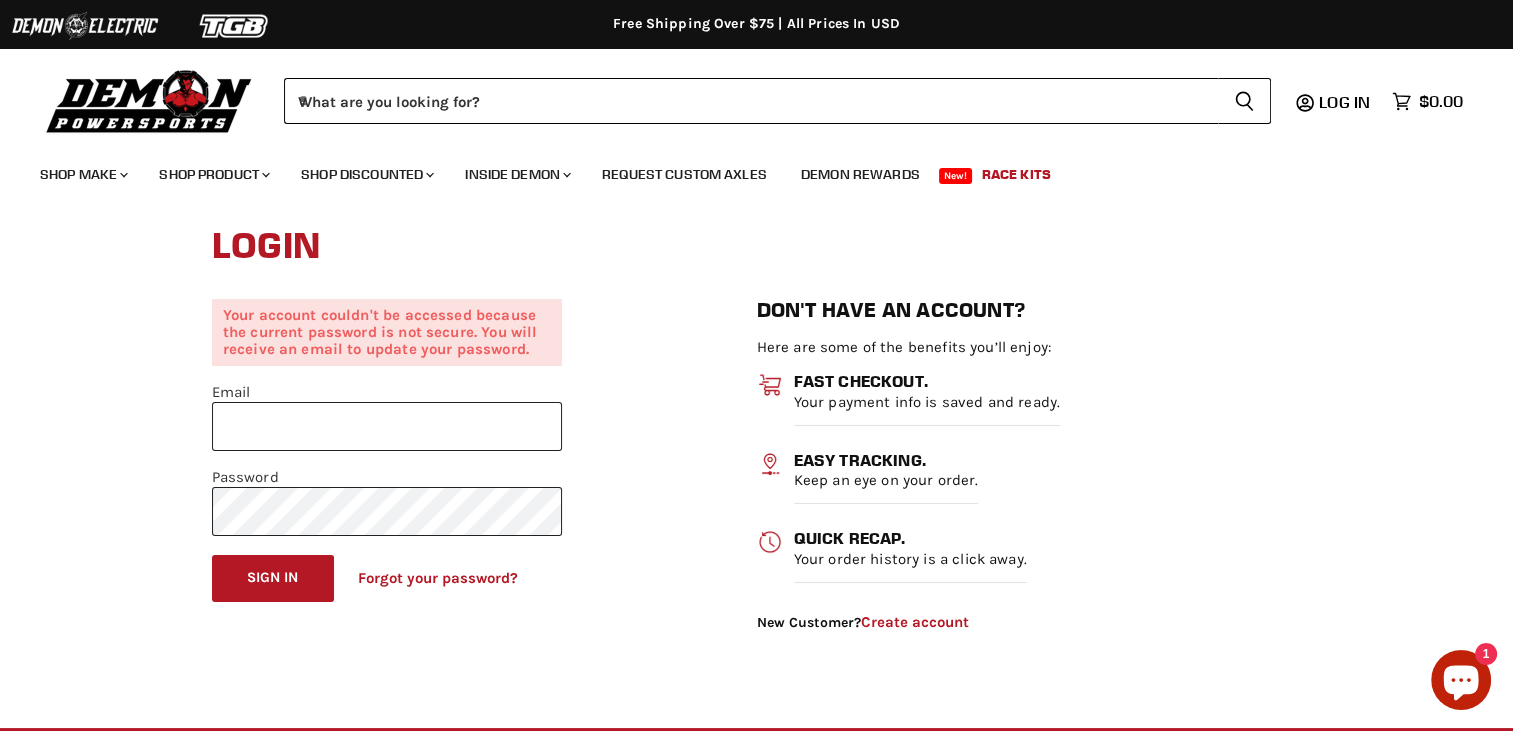 click on "Forgot your password?" at bounding box center (438, 578) 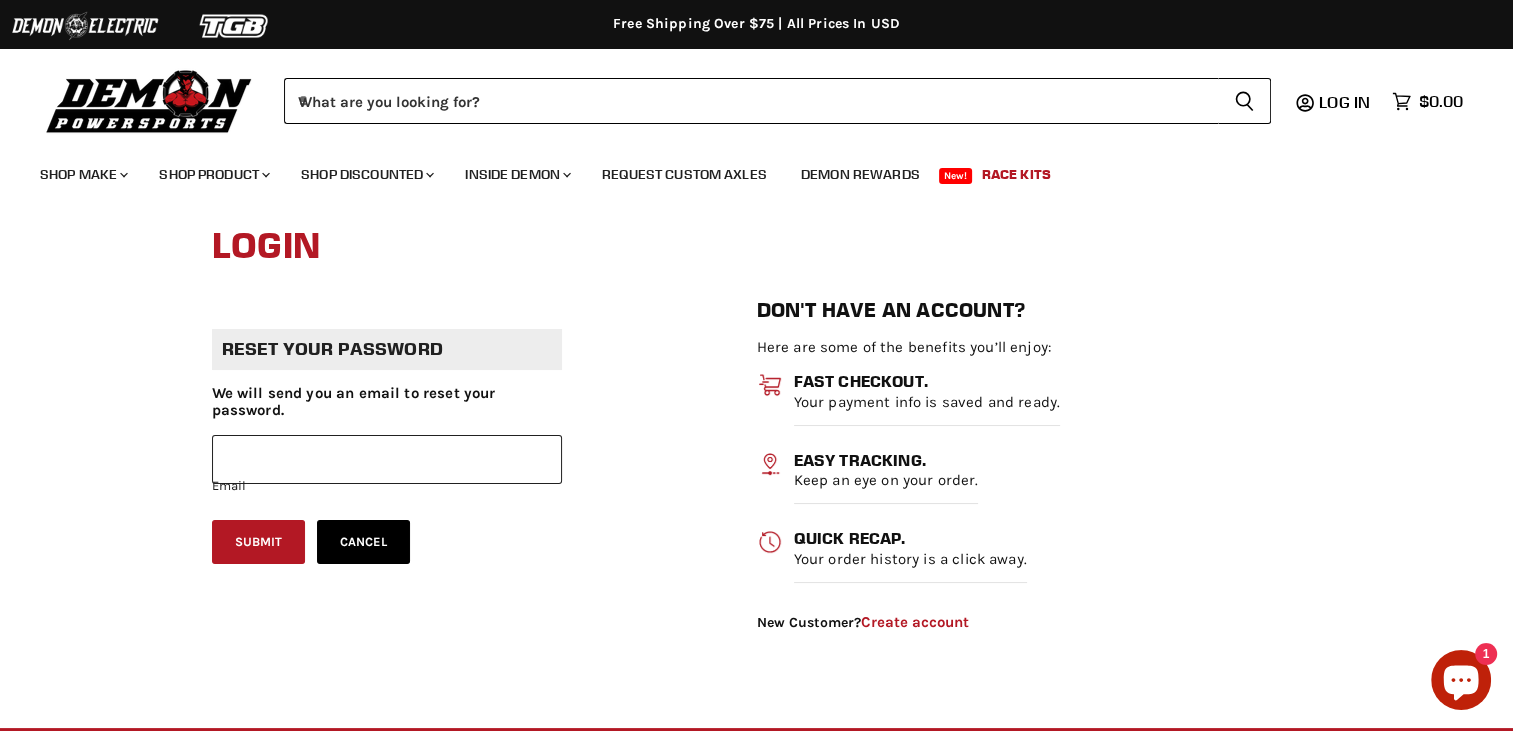 click on "Email" at bounding box center [387, 459] 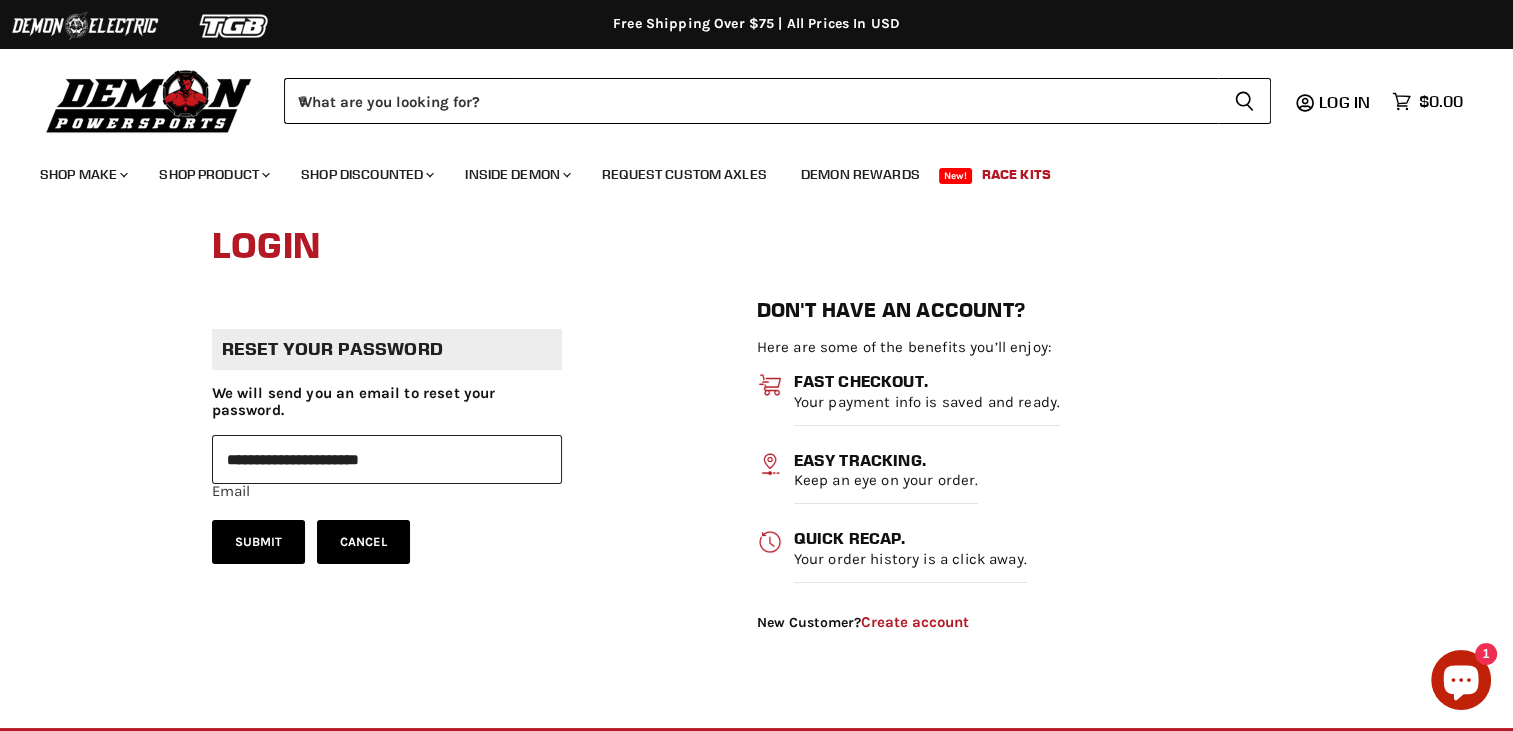 click on "Submit" at bounding box center (259, 542) 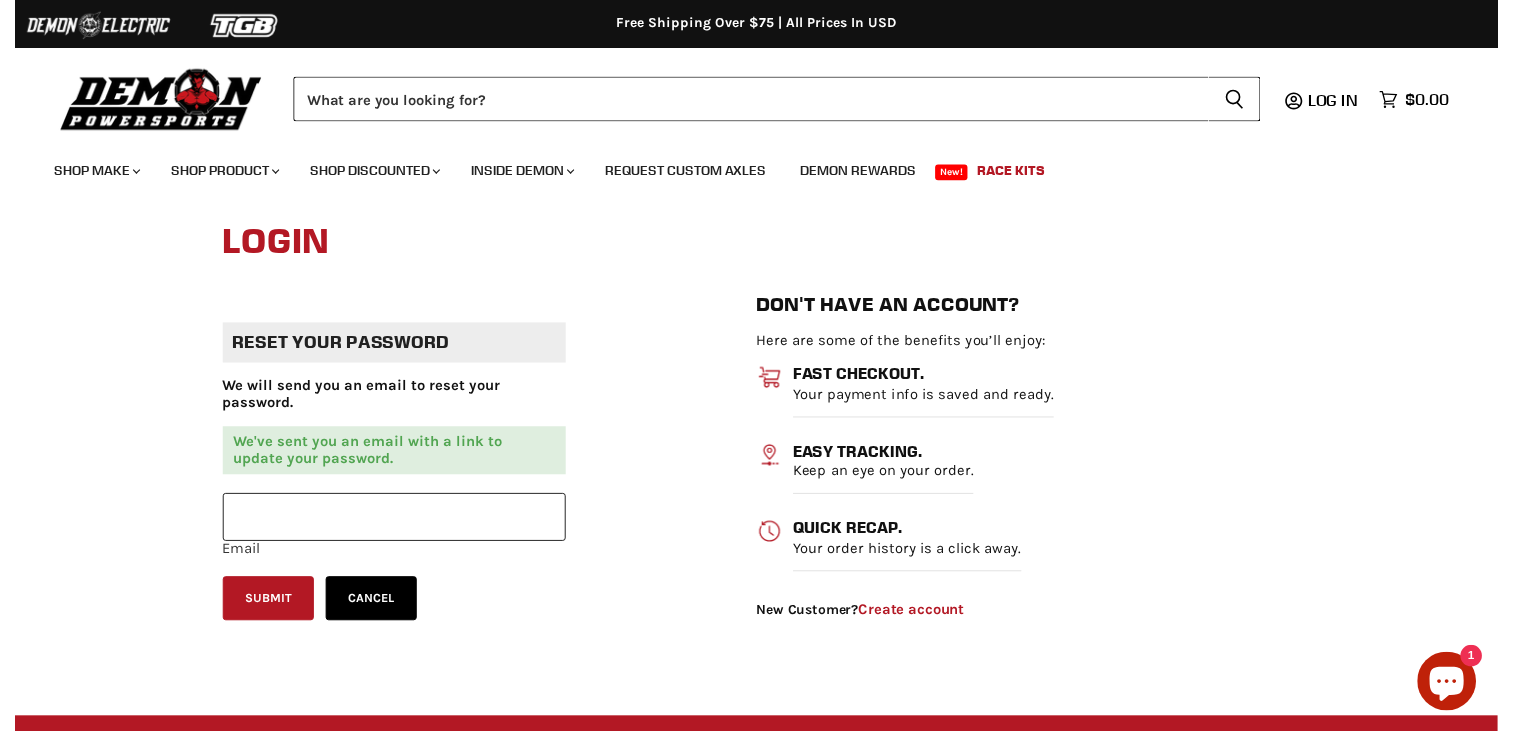 scroll, scrollTop: 0, scrollLeft: 0, axis: both 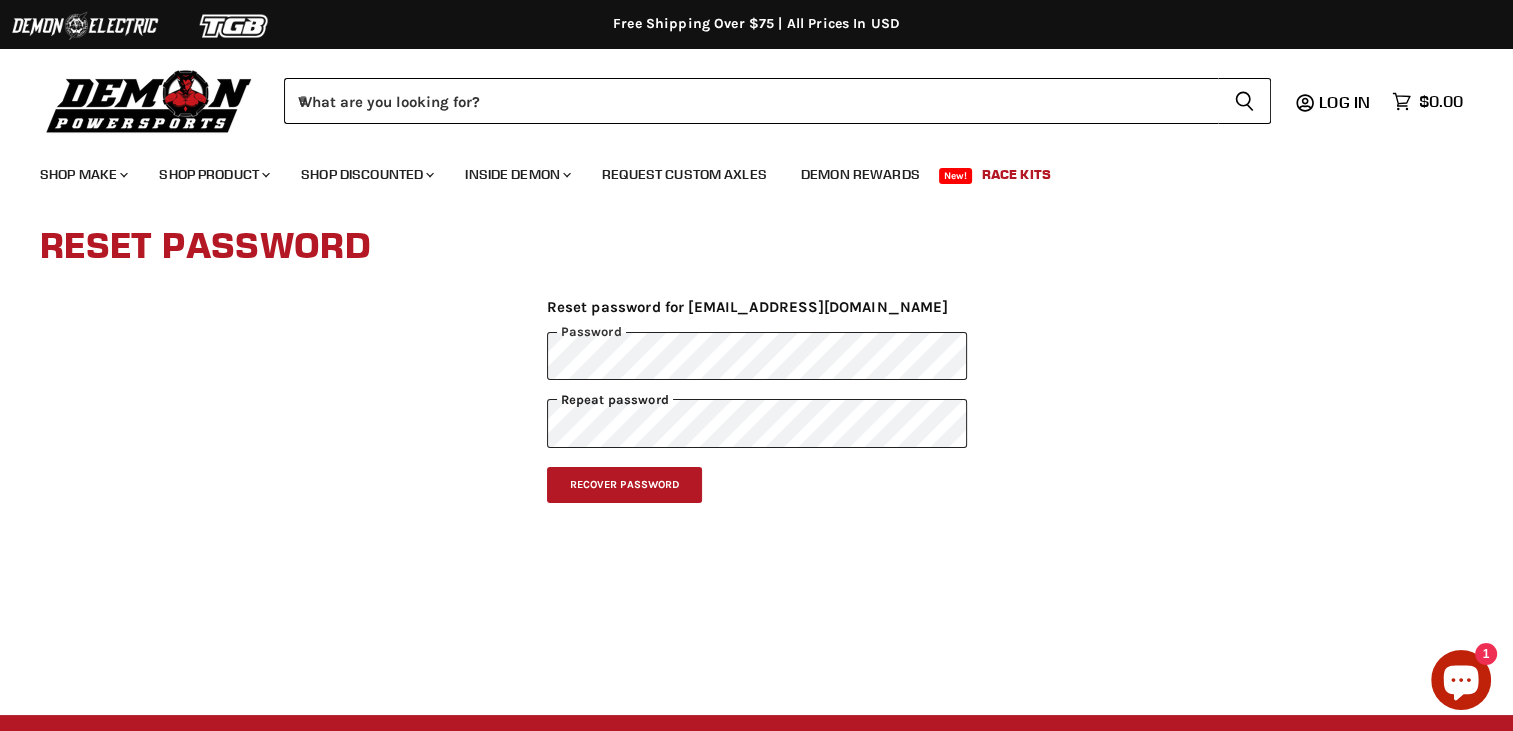 click on "Recover password" at bounding box center [625, 485] 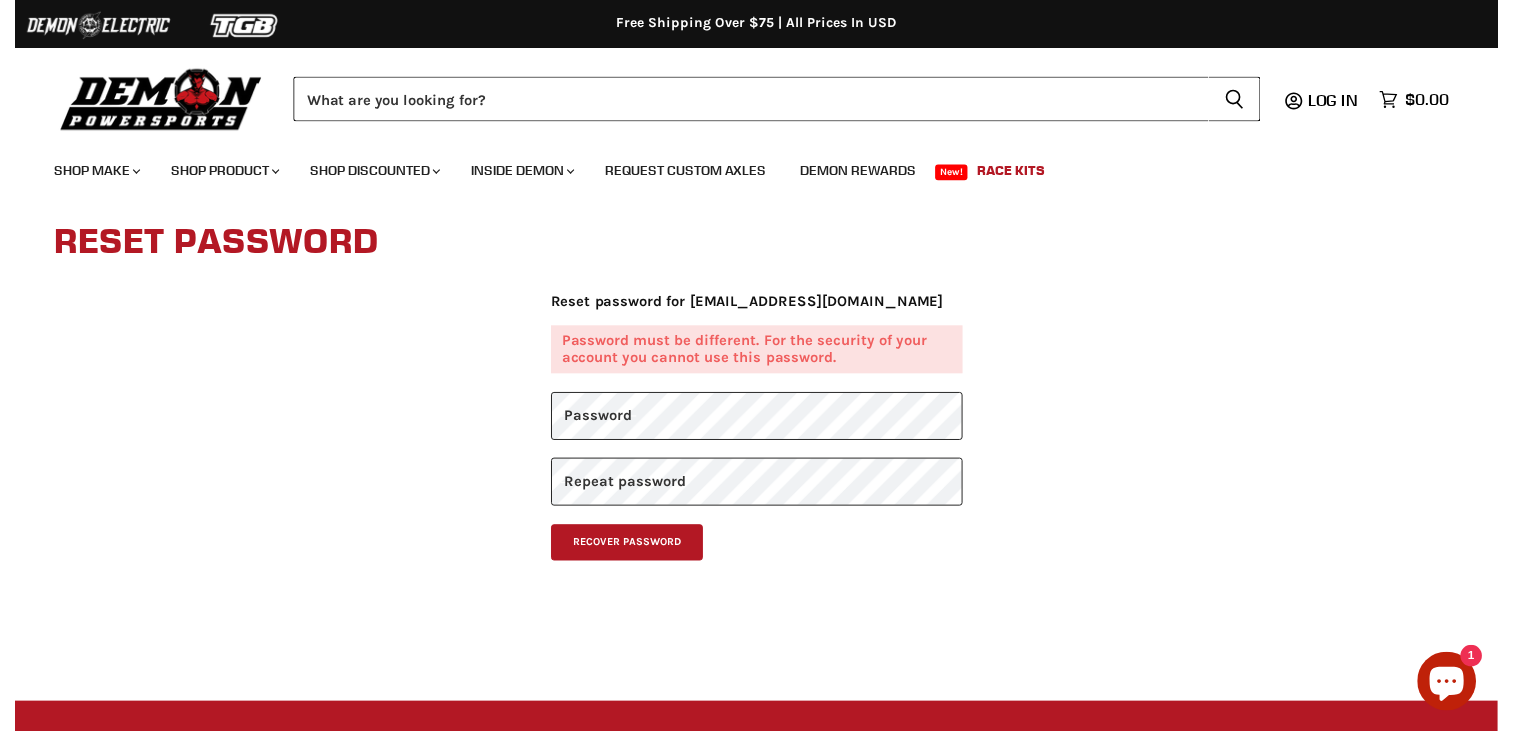 scroll, scrollTop: 0, scrollLeft: 0, axis: both 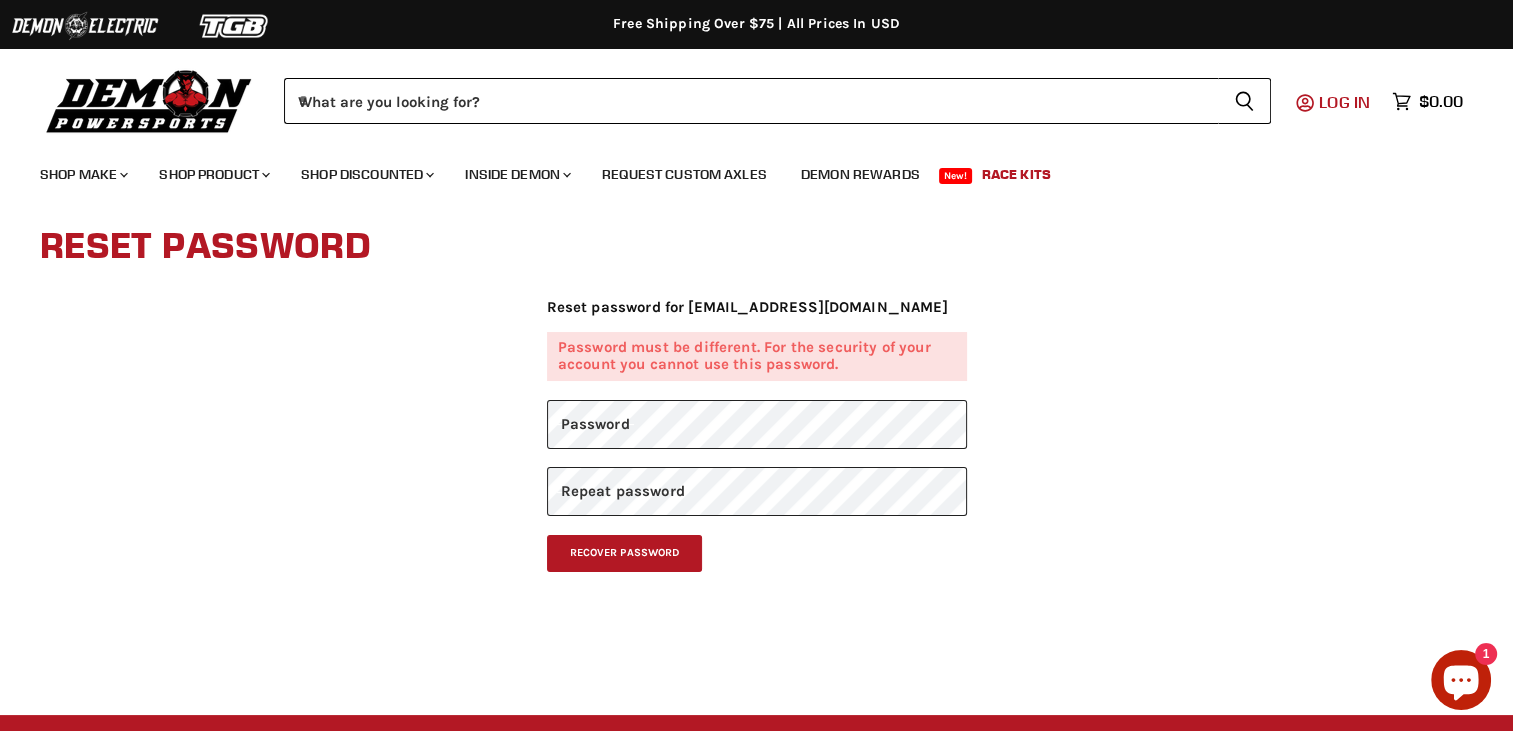 click on "Log in" at bounding box center (1344, 102) 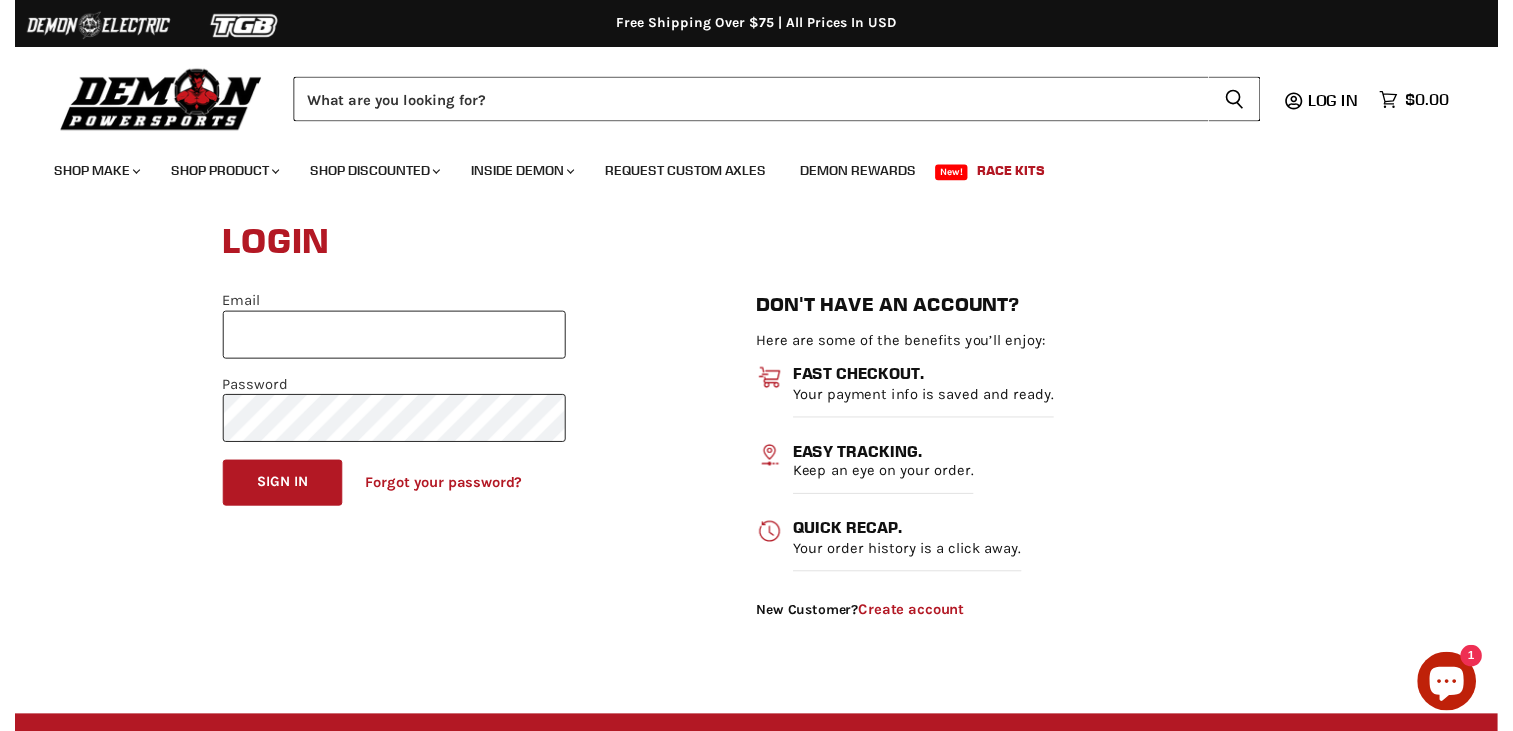 scroll, scrollTop: 0, scrollLeft: 0, axis: both 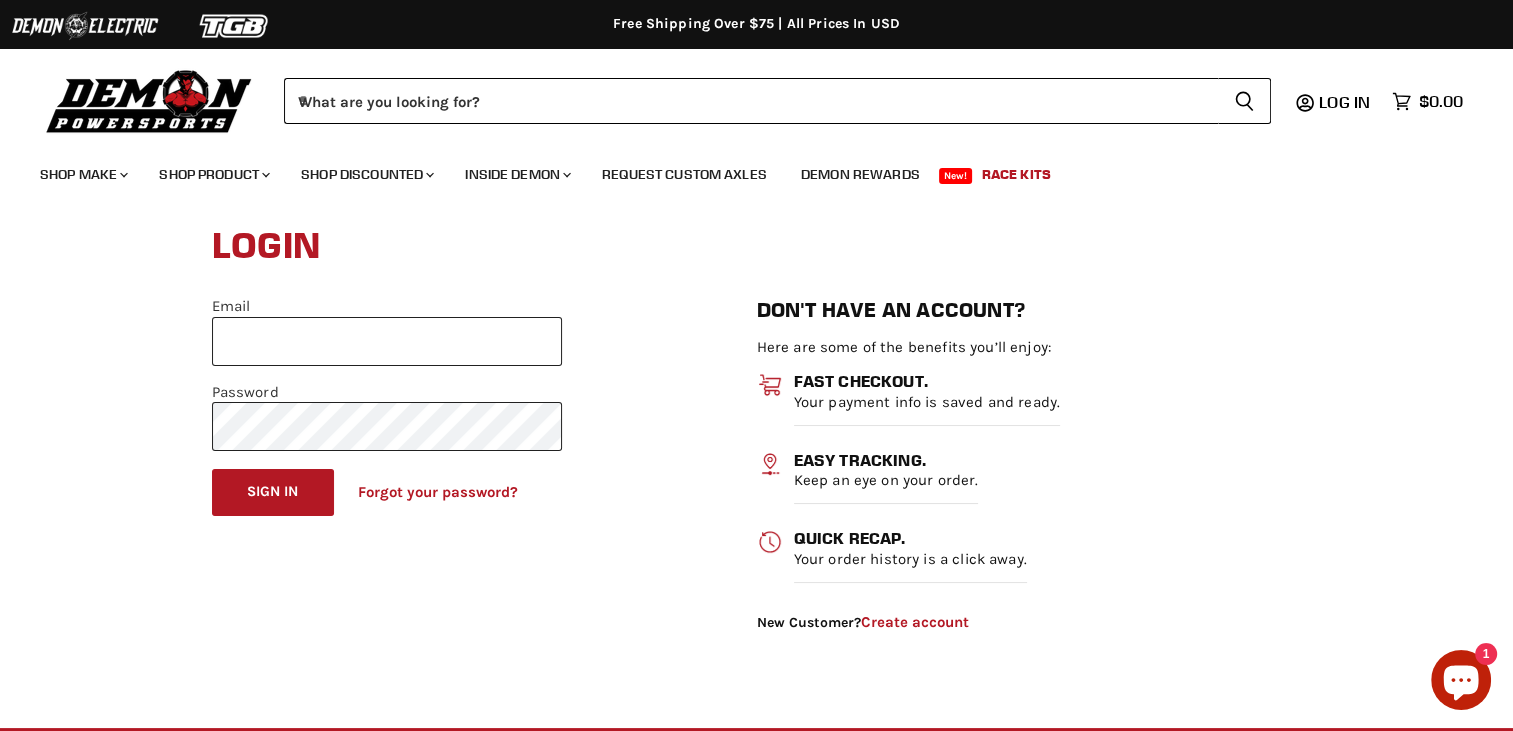 click on "Email" at bounding box center [387, 341] 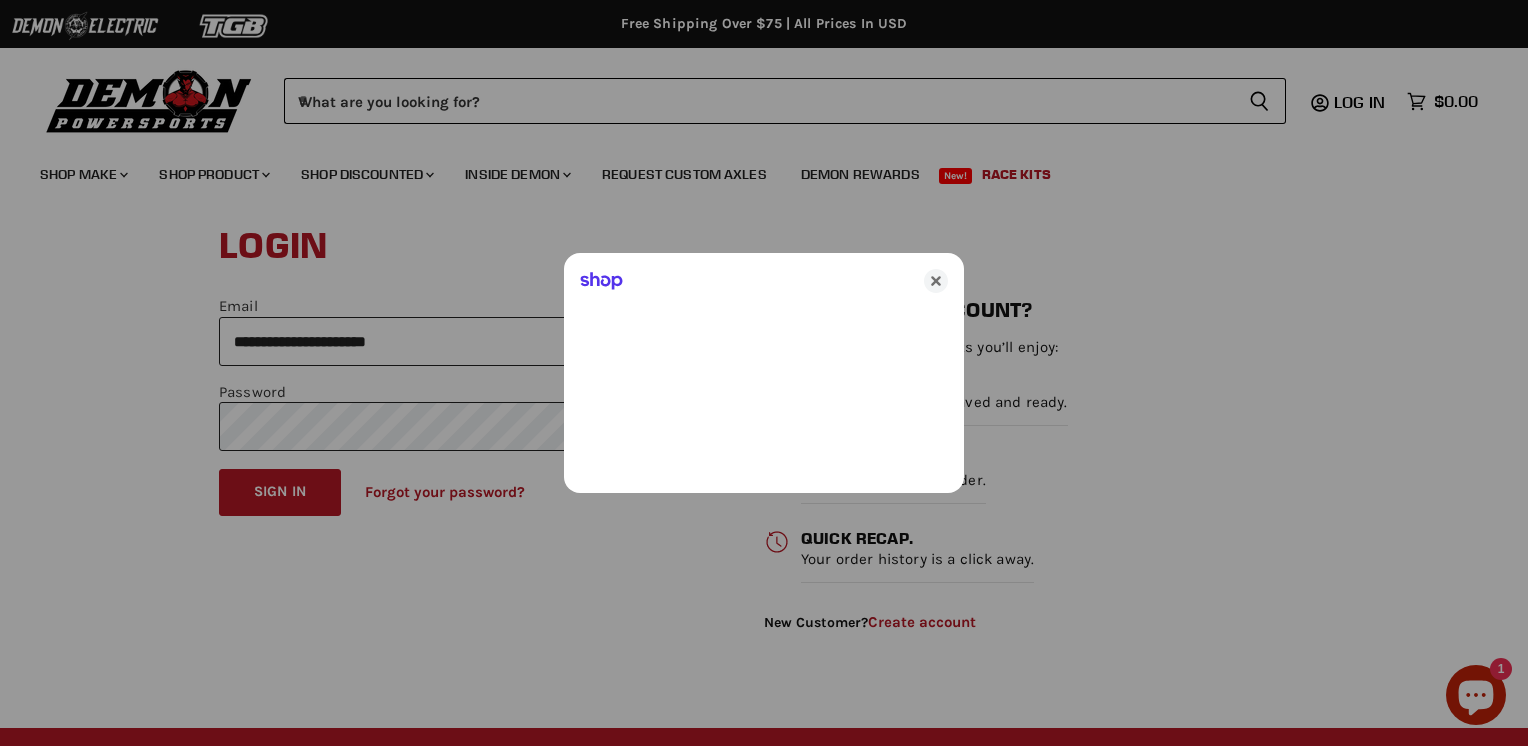 click at bounding box center (764, 373) 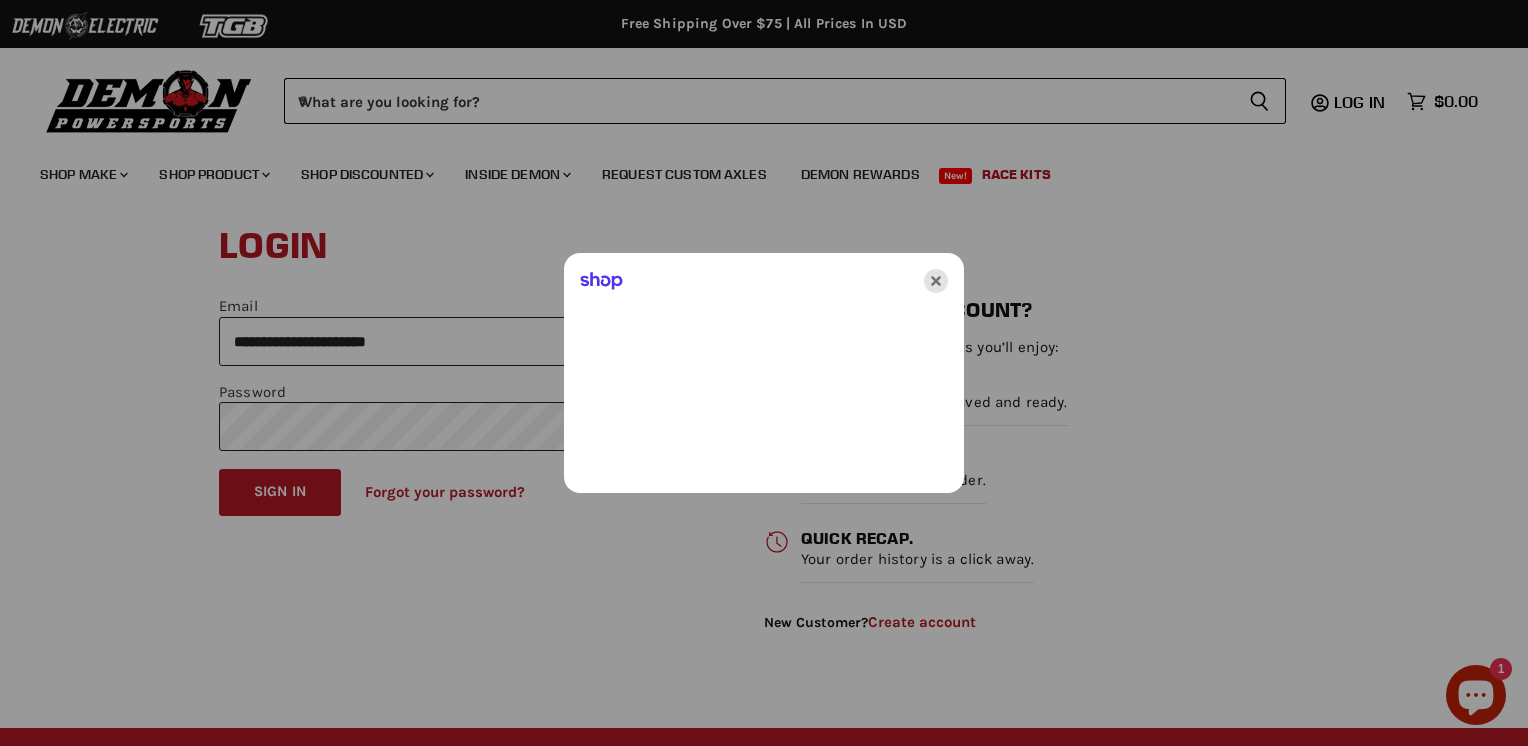 click 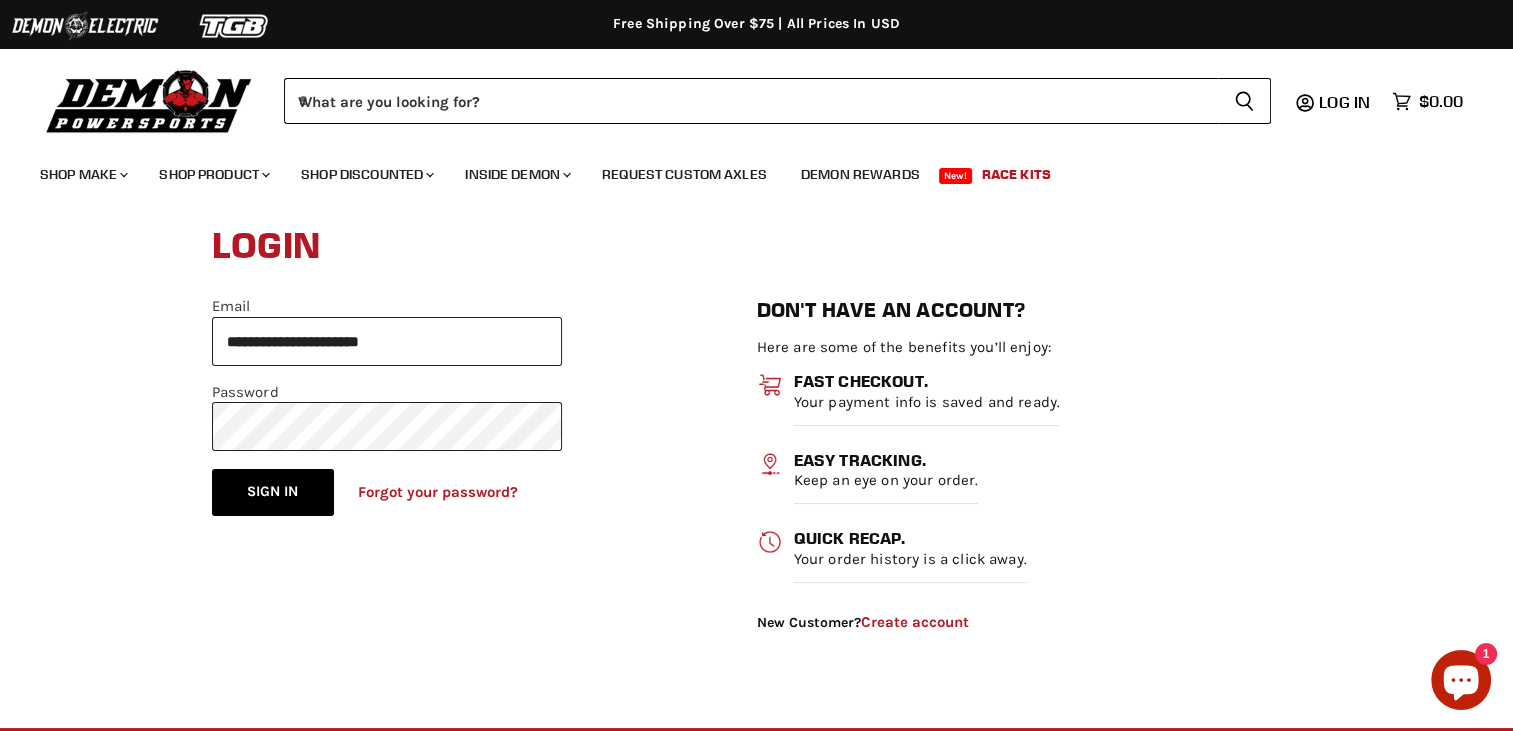 click on "Sign in" at bounding box center [273, 492] 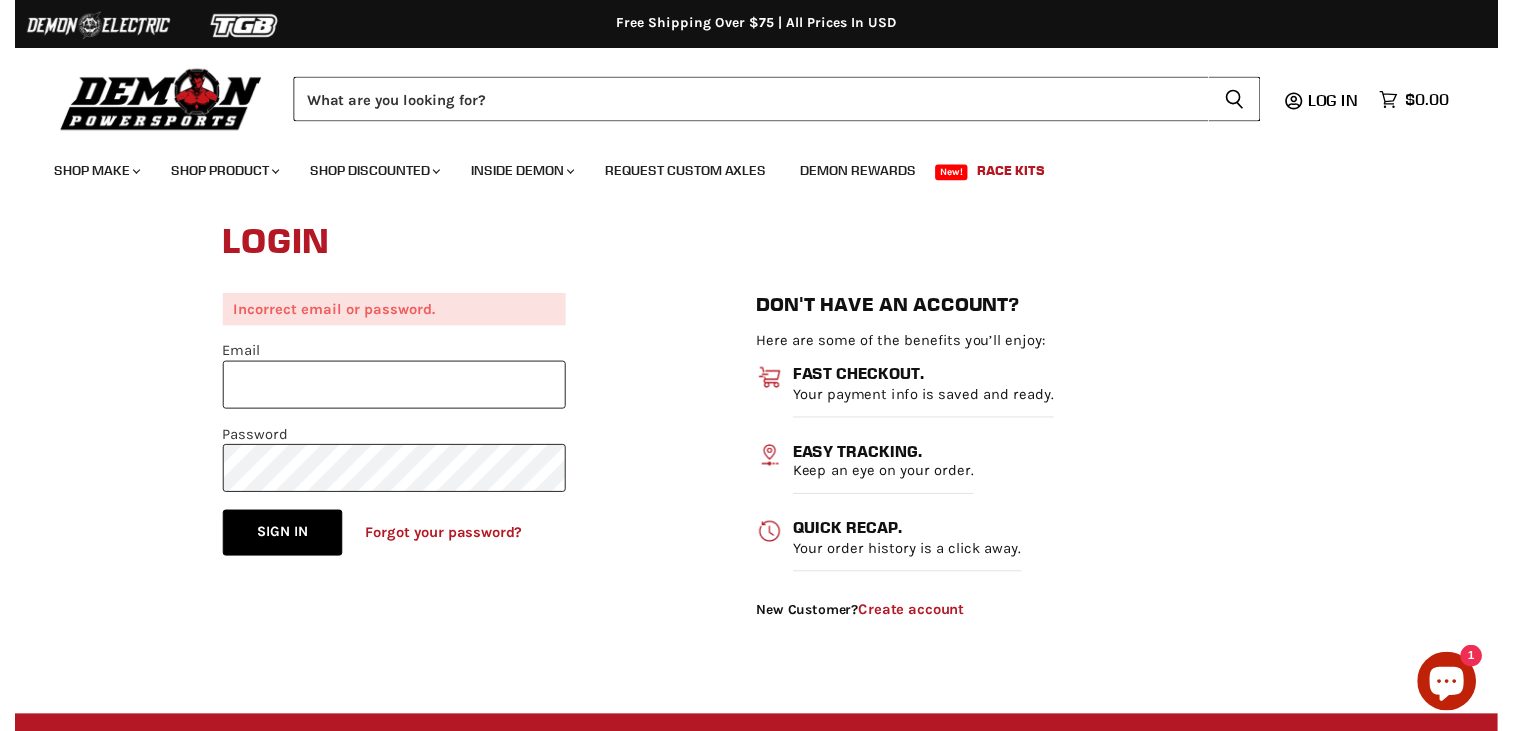 scroll, scrollTop: 0, scrollLeft: 0, axis: both 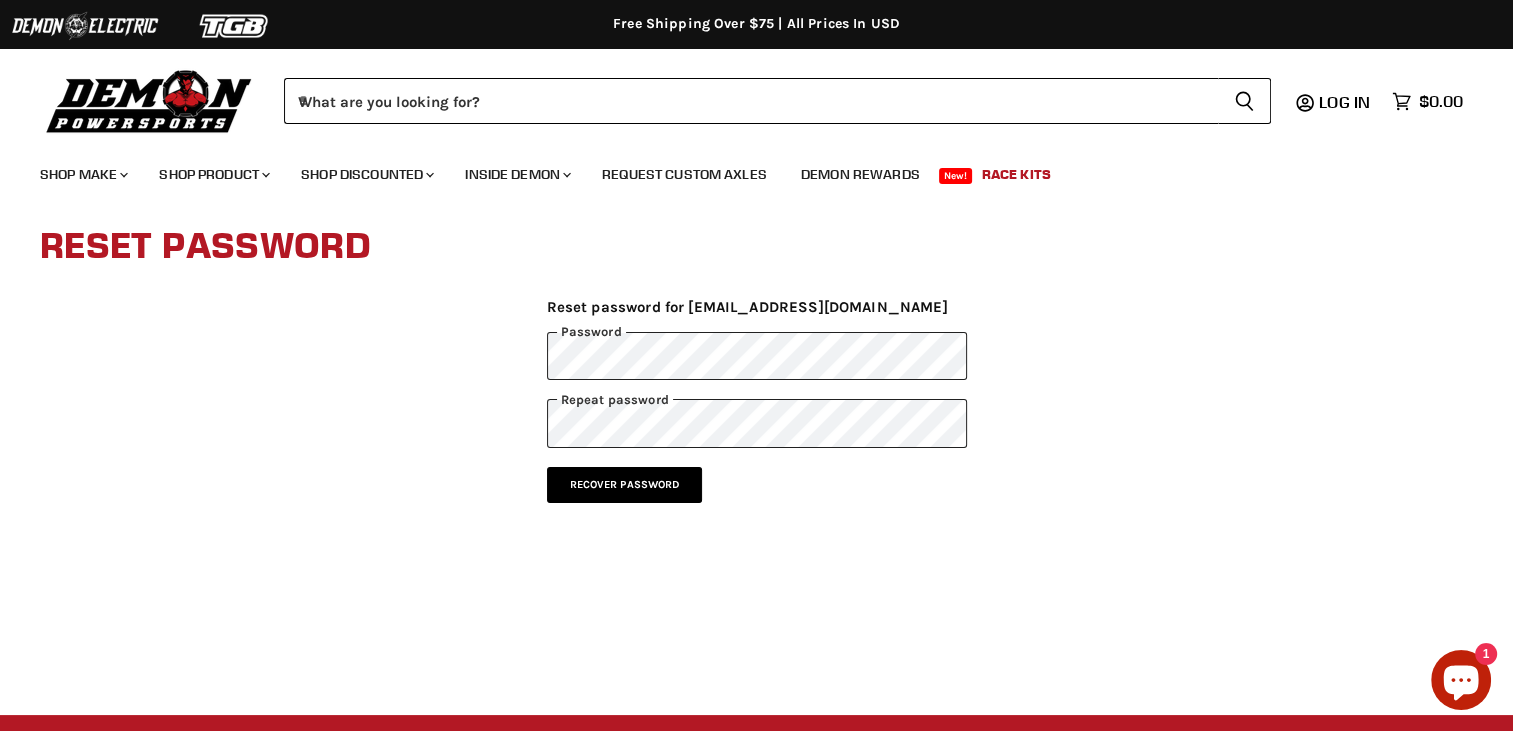 click on "Recover password" at bounding box center (625, 485) 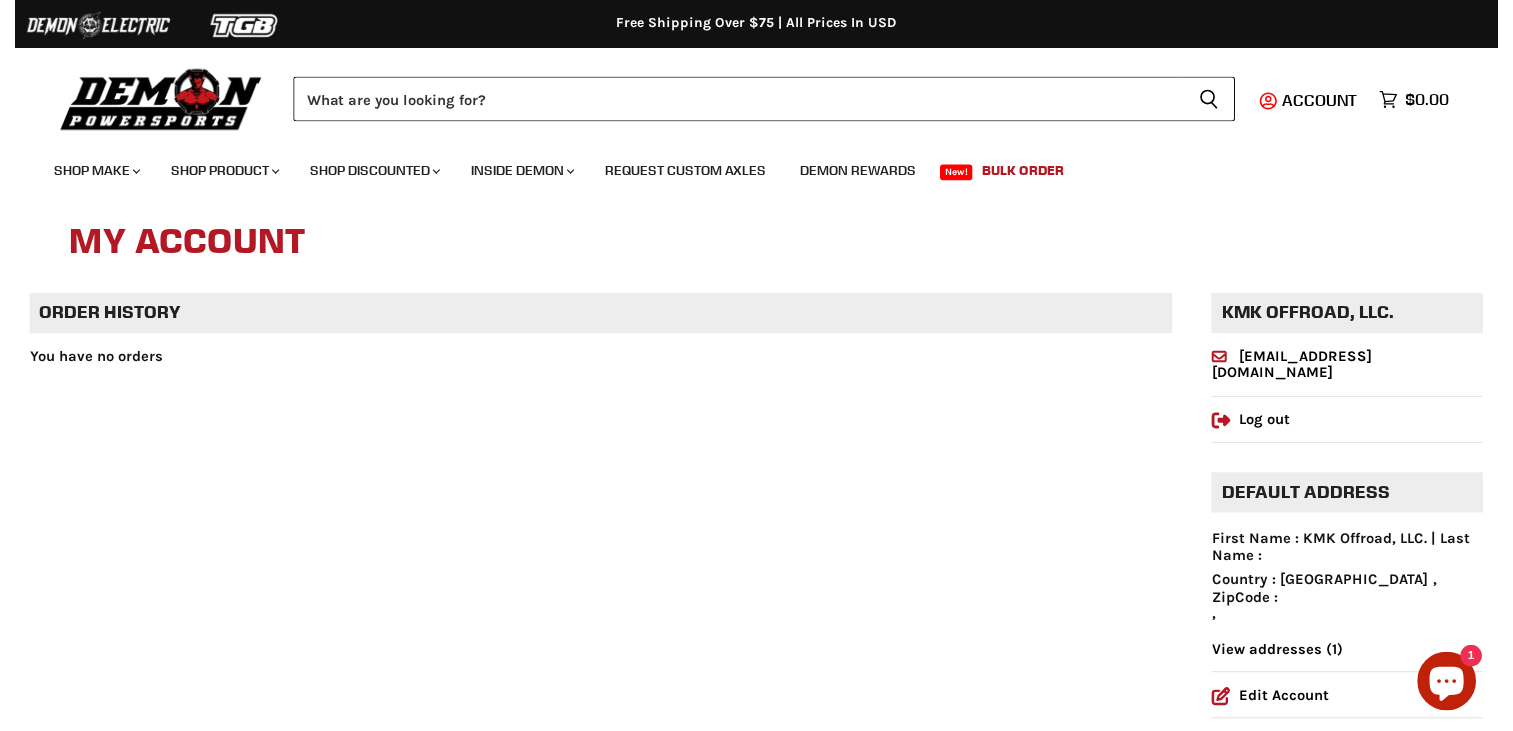 scroll, scrollTop: 0, scrollLeft: 0, axis: both 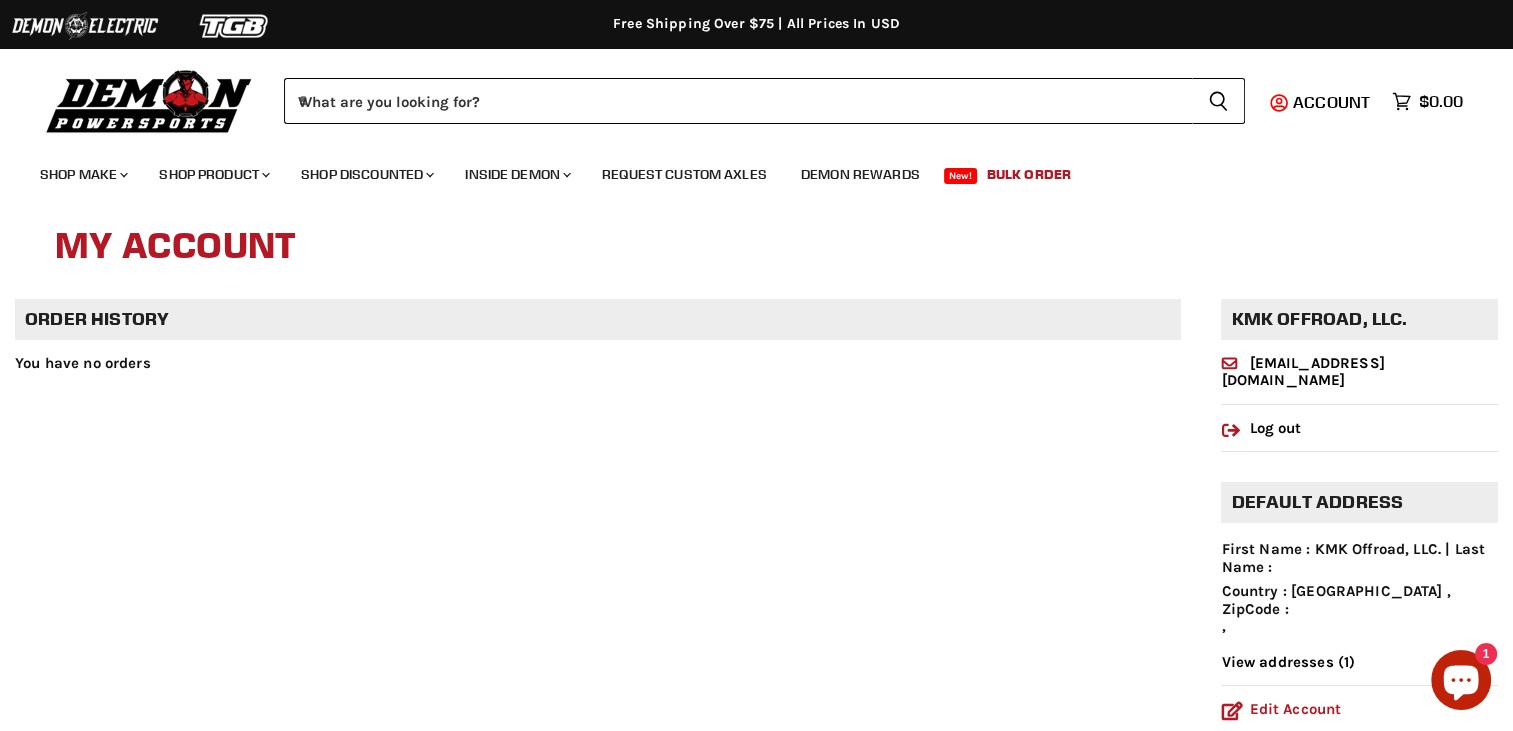 click on "Edit Account" at bounding box center (1281, 709) 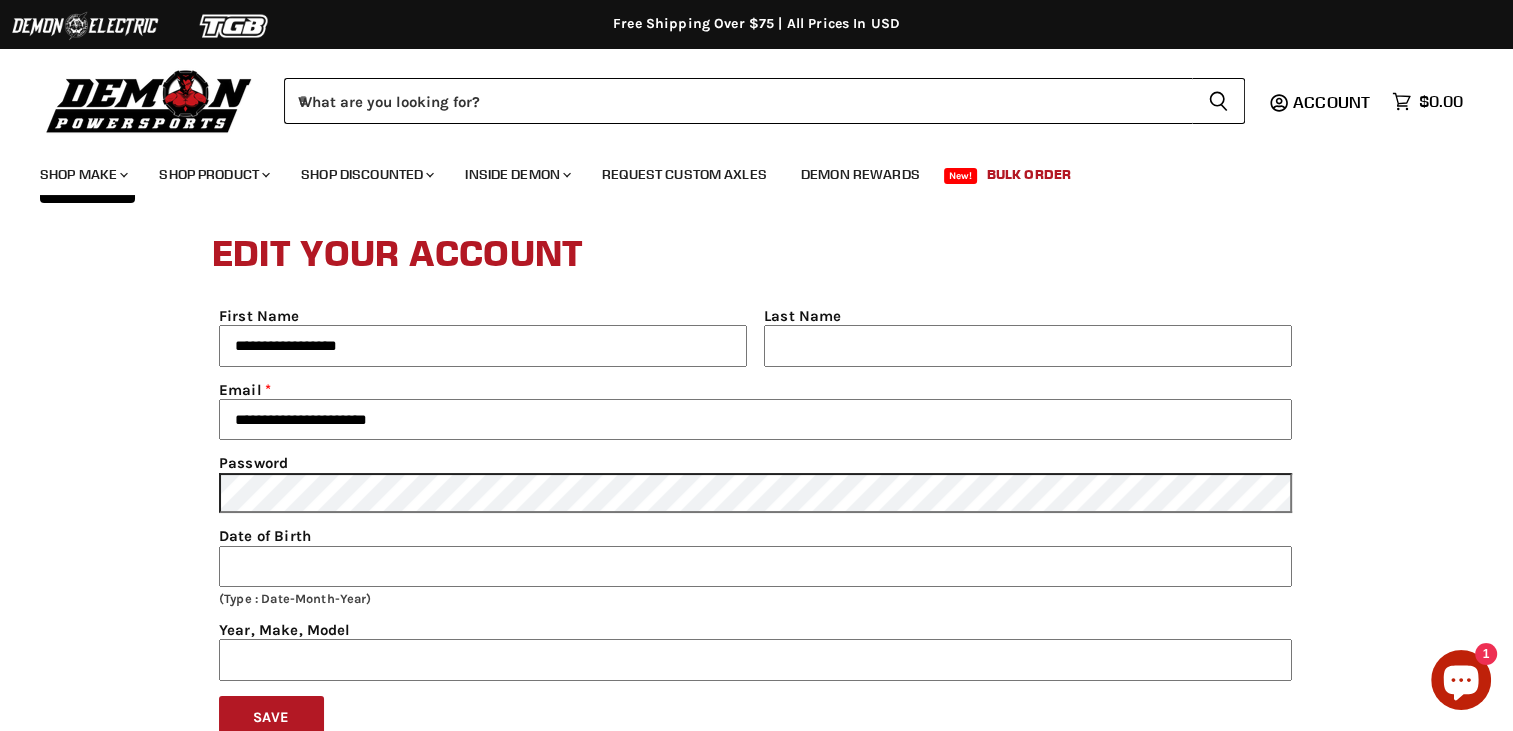 scroll, scrollTop: 189, scrollLeft: 0, axis: vertical 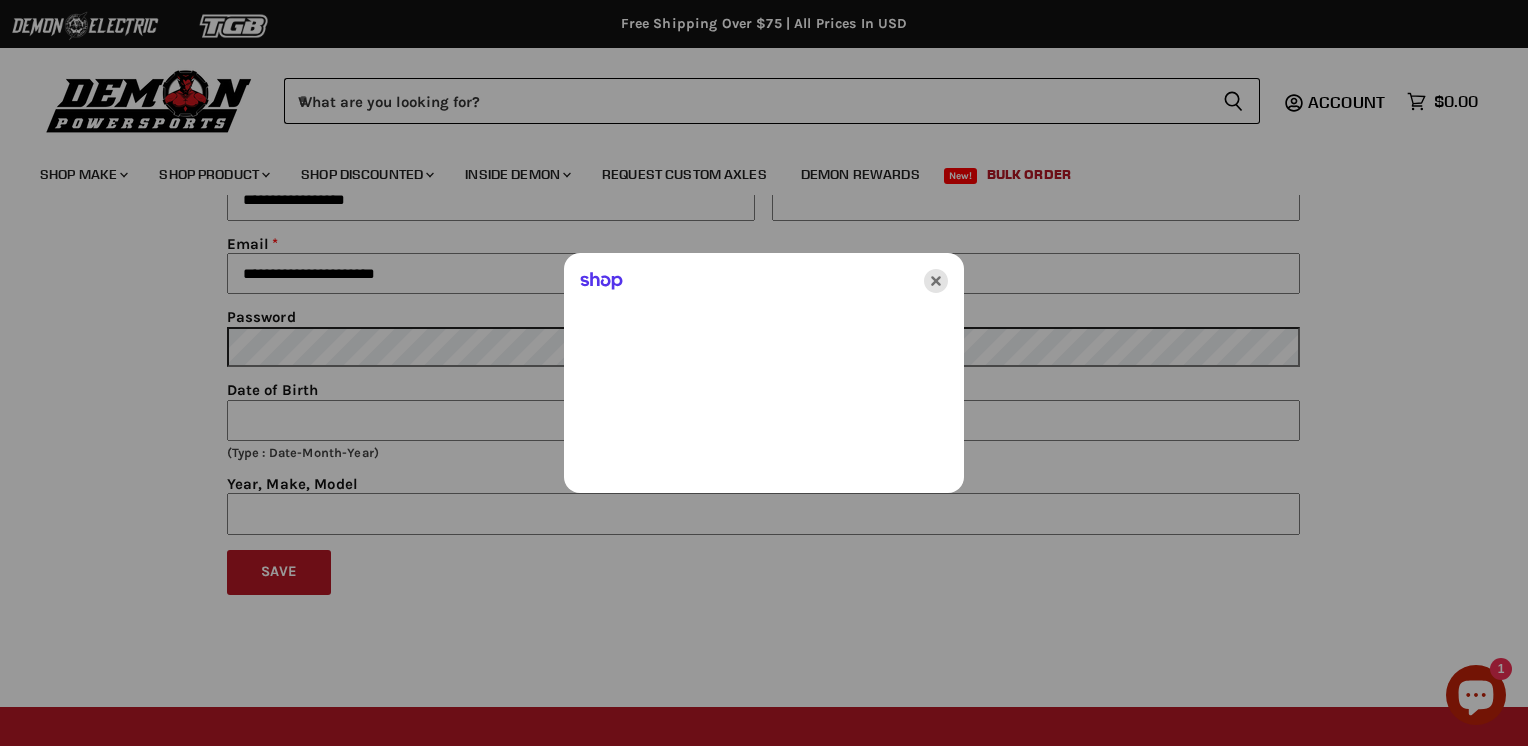 click 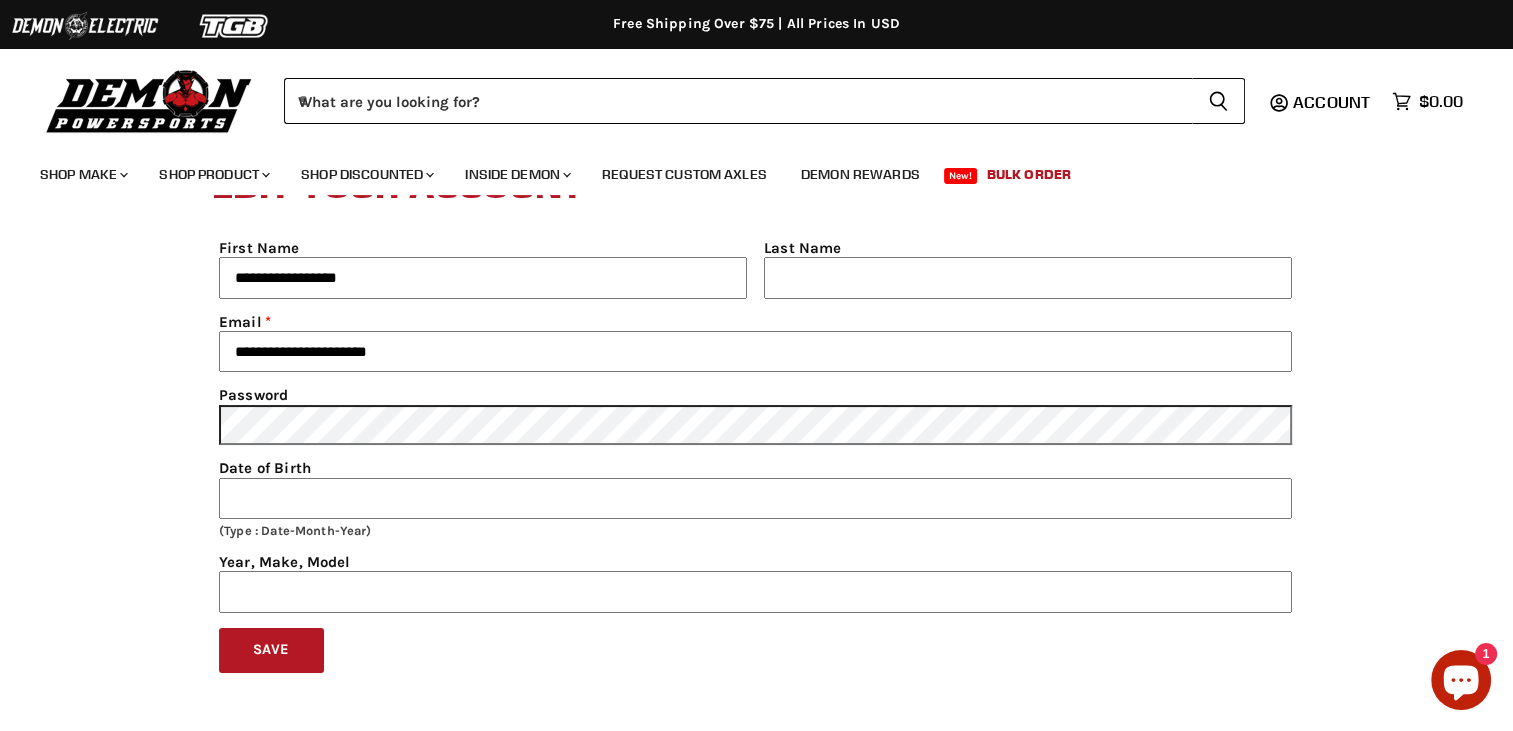 scroll, scrollTop: 0, scrollLeft: 0, axis: both 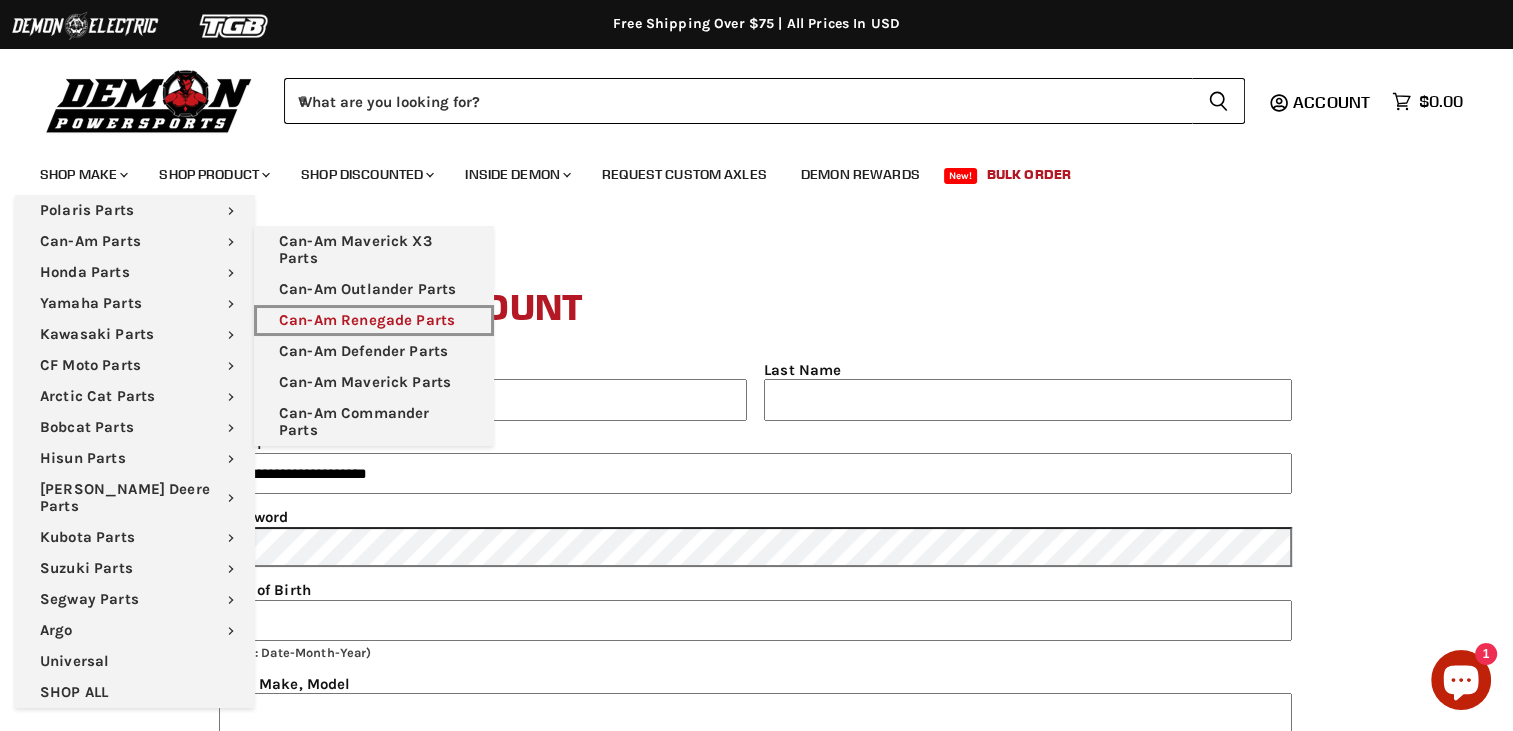 click on "Can-Am Renegade Parts" at bounding box center (374, 320) 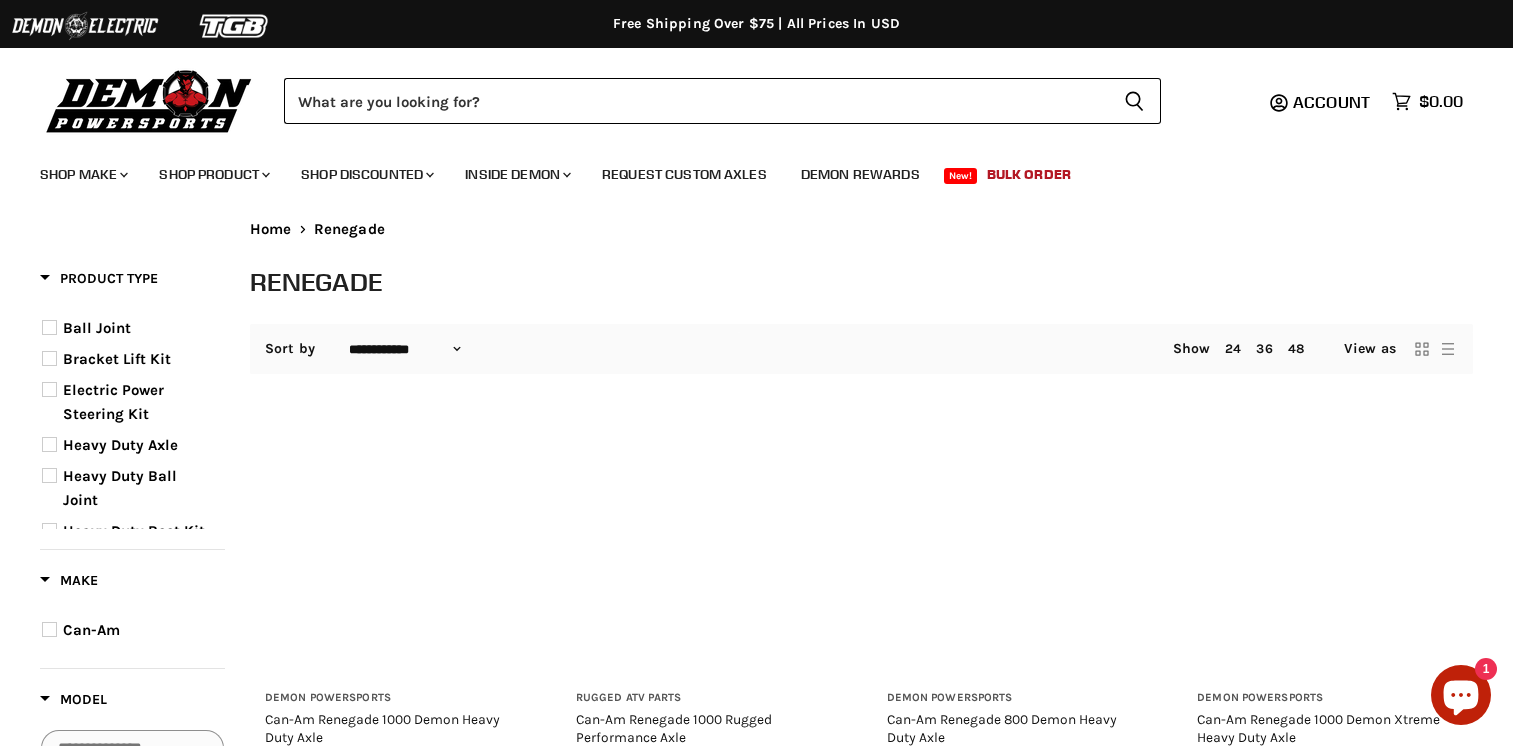 select on "**********" 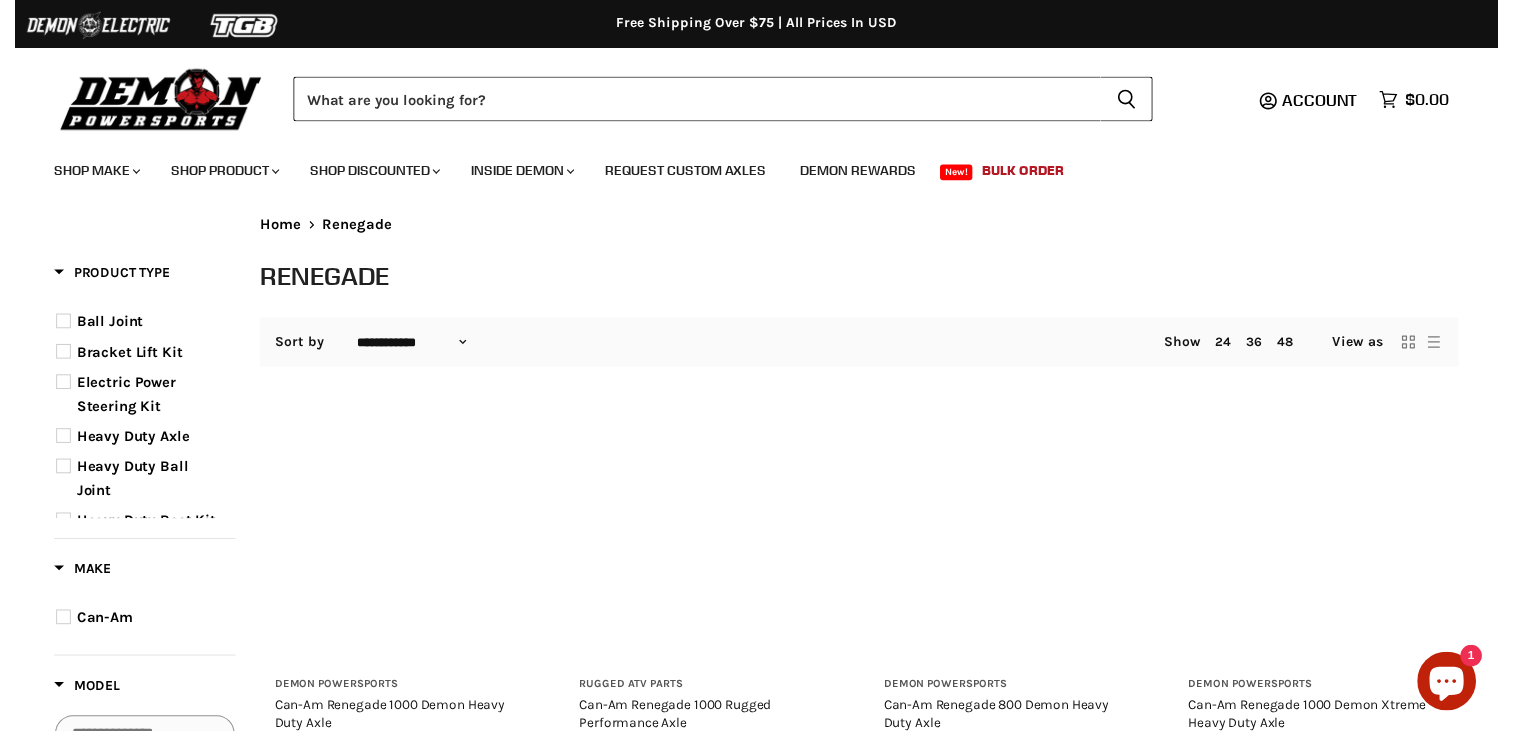 scroll, scrollTop: 0, scrollLeft: 0, axis: both 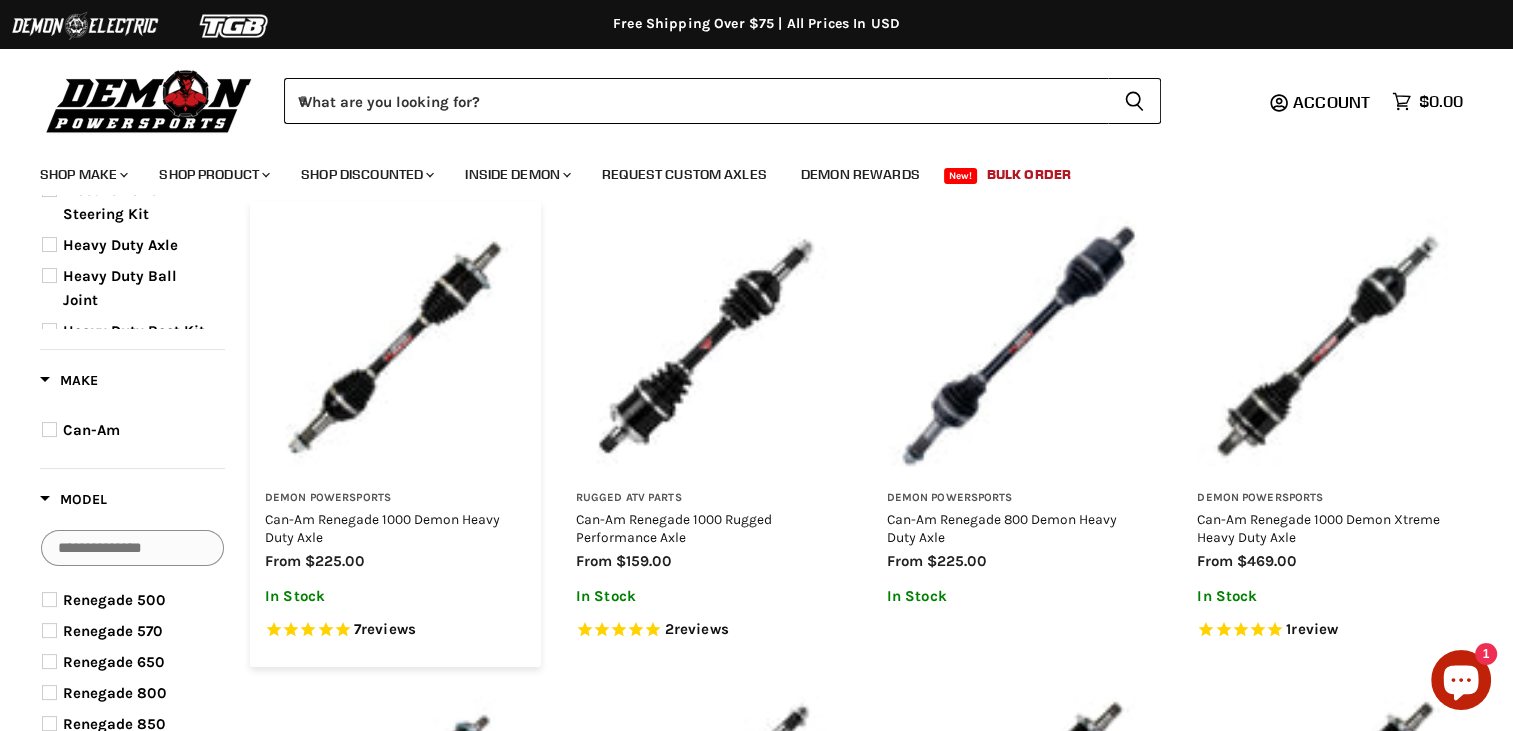 click at bounding box center [395, 346] 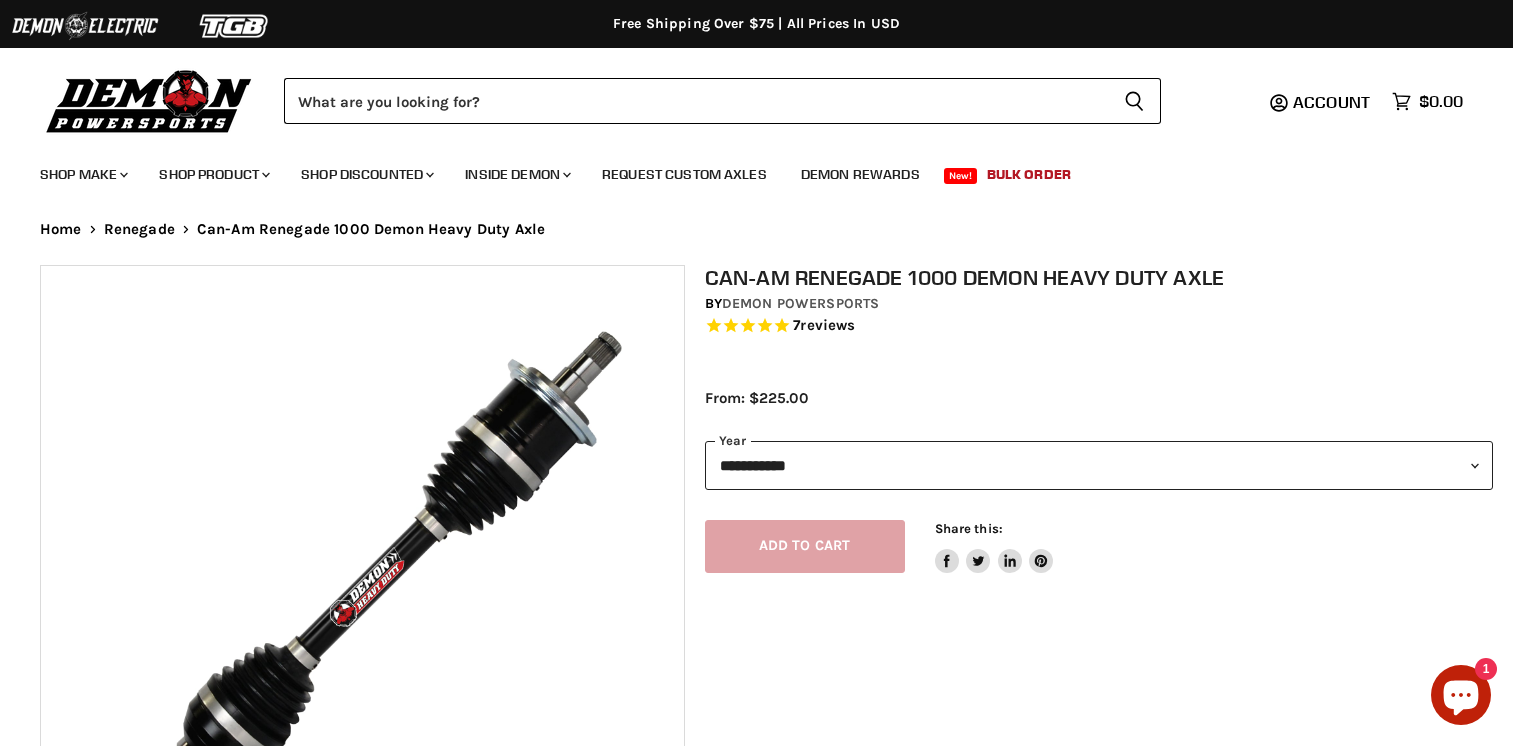 select on "******" 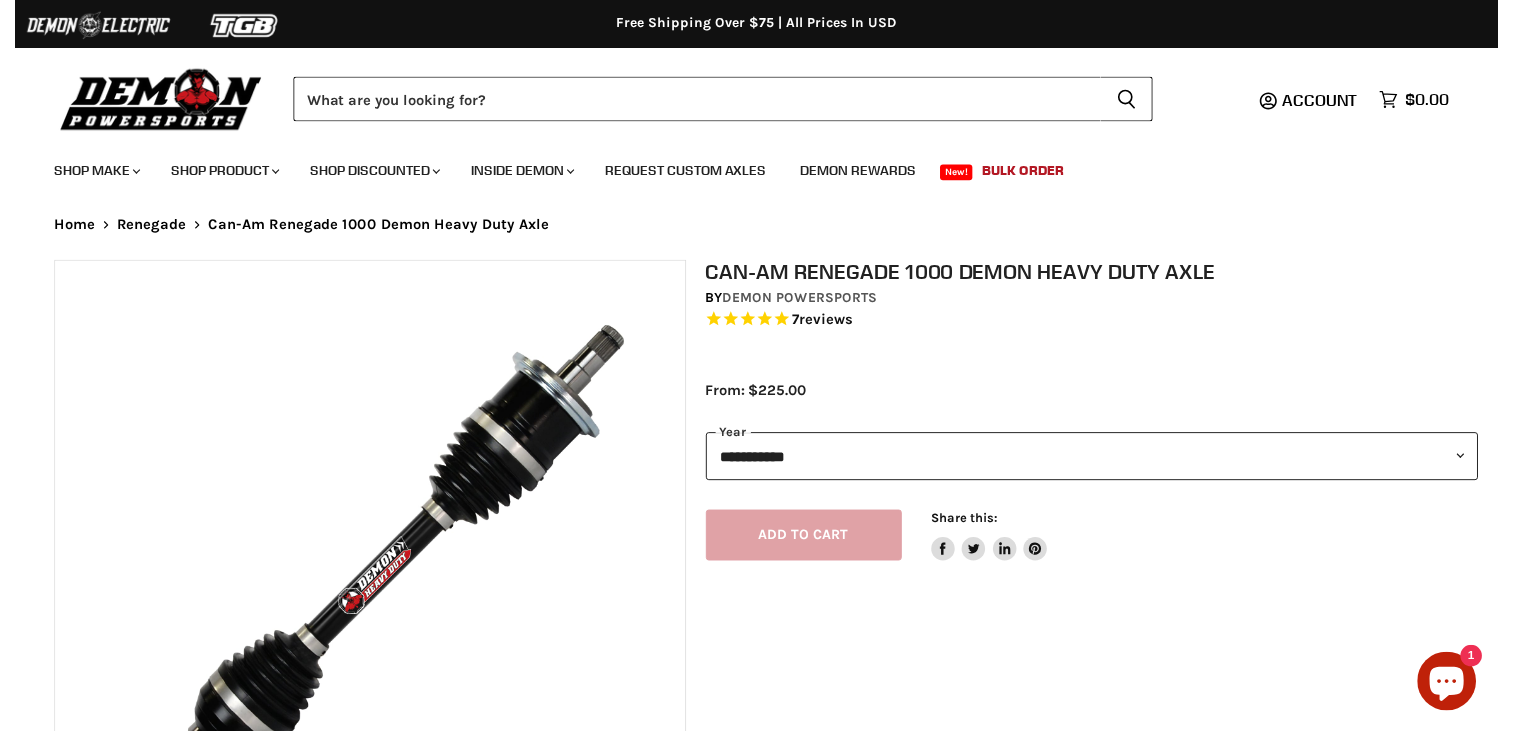 scroll, scrollTop: 0, scrollLeft: 0, axis: both 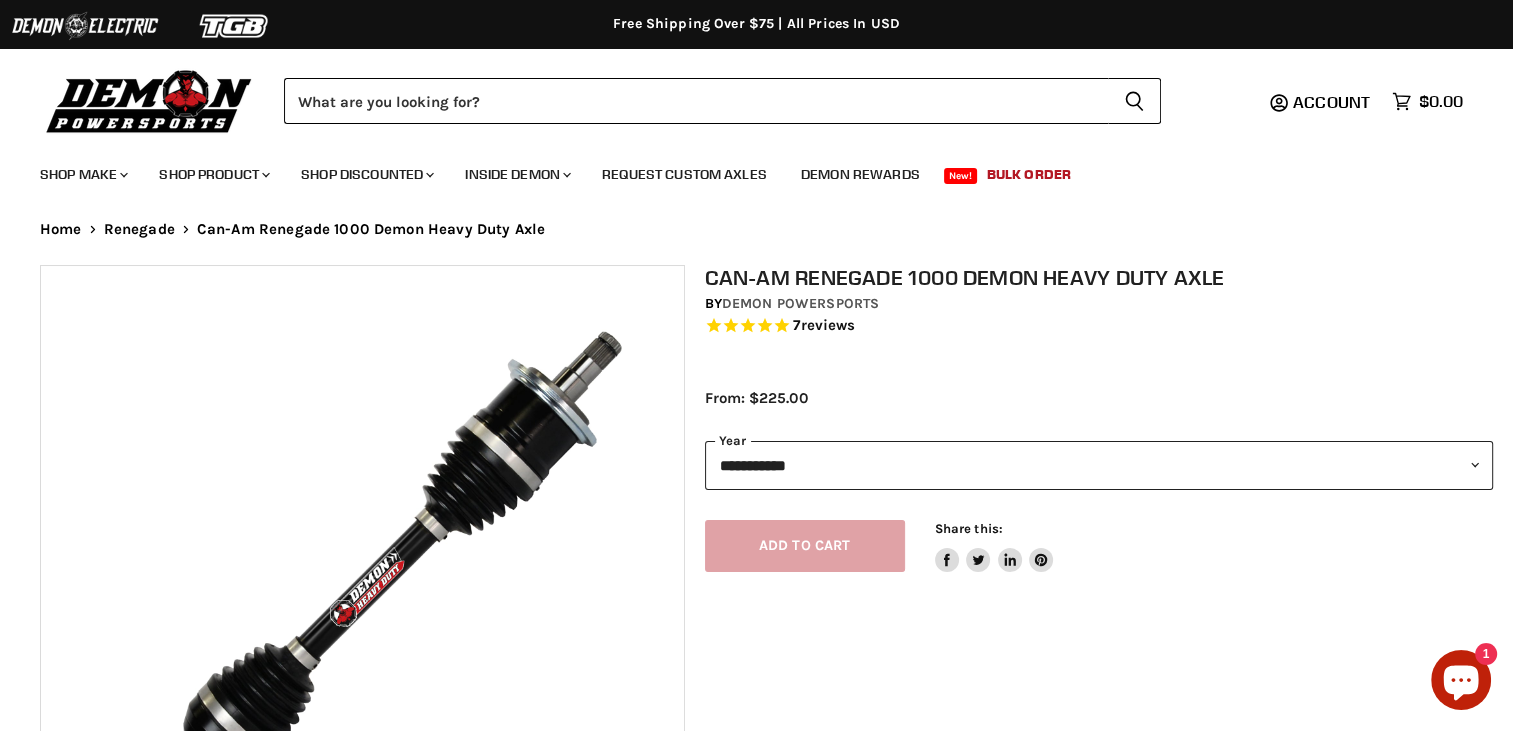 click on "**********" at bounding box center (1099, 465) 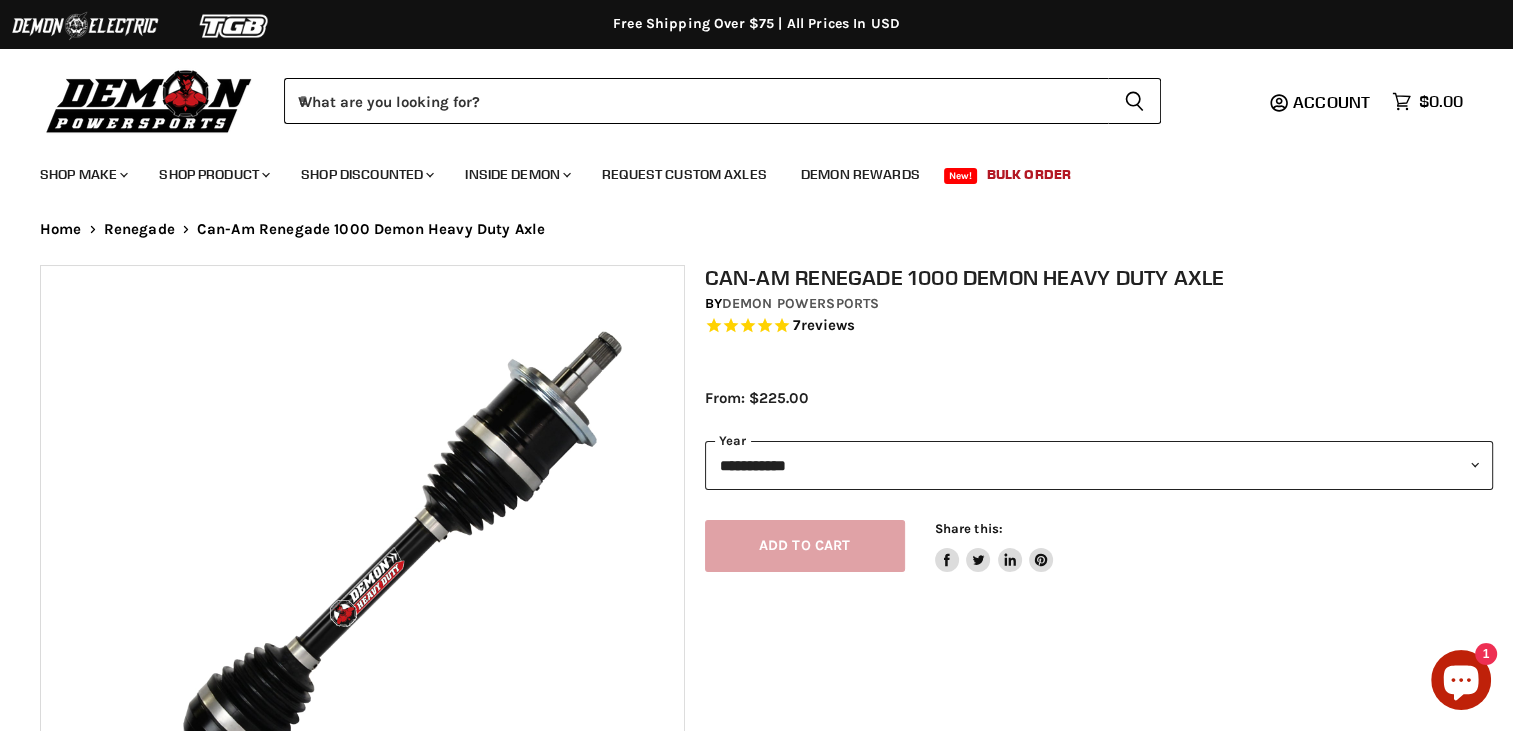 scroll, scrollTop: 0, scrollLeft: 0, axis: both 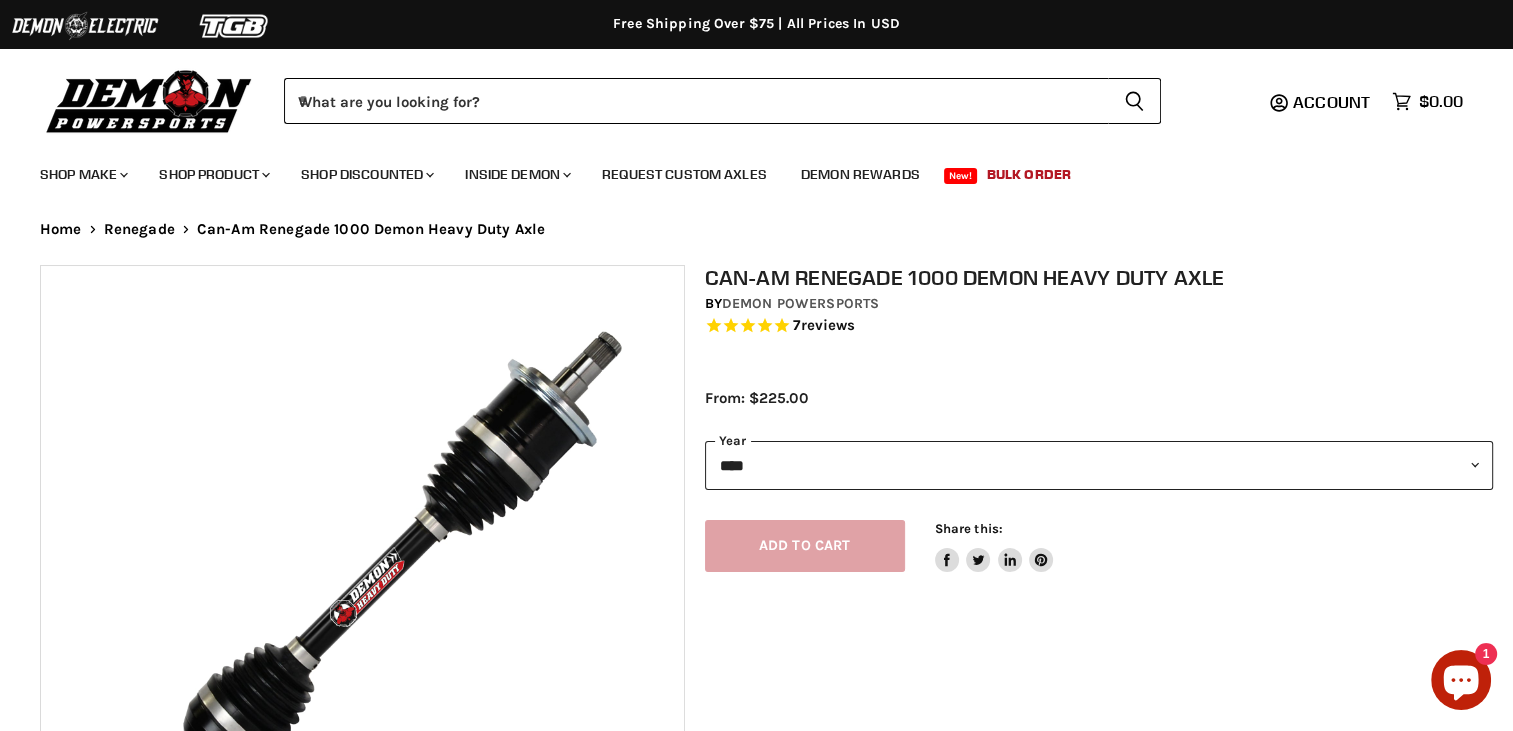 click on "**********" at bounding box center (1099, 465) 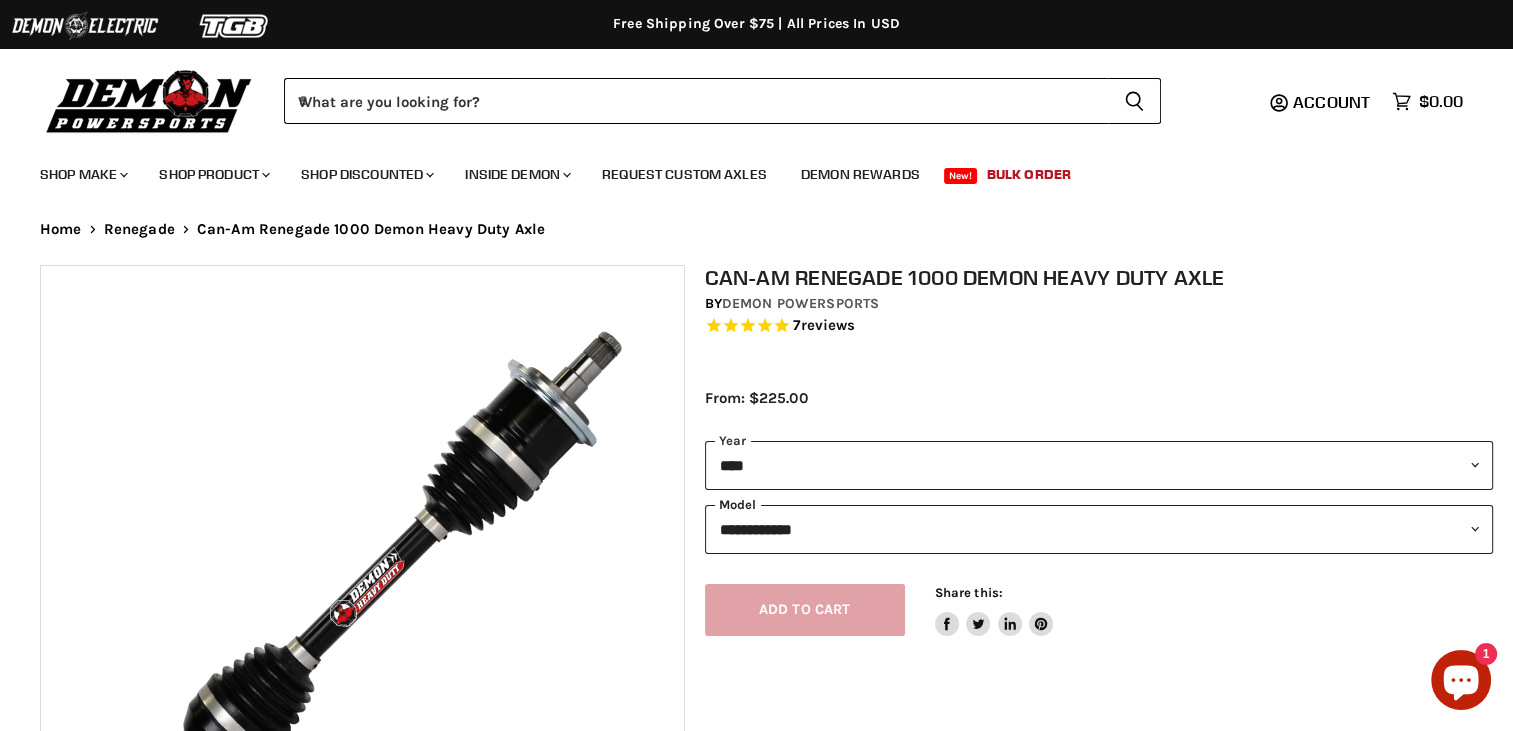 click on "**********" at bounding box center [1099, 529] 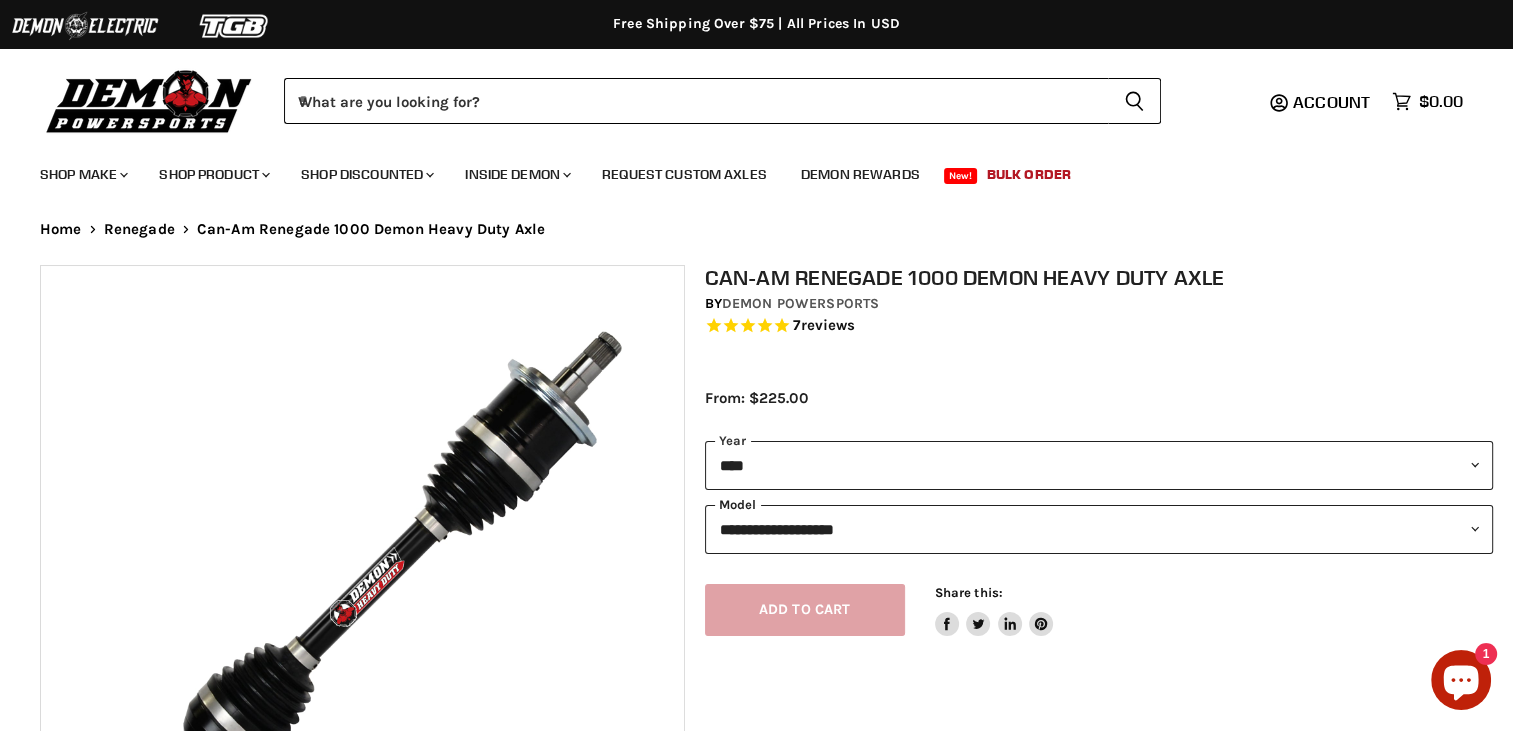 click on "**********" at bounding box center [1099, 529] 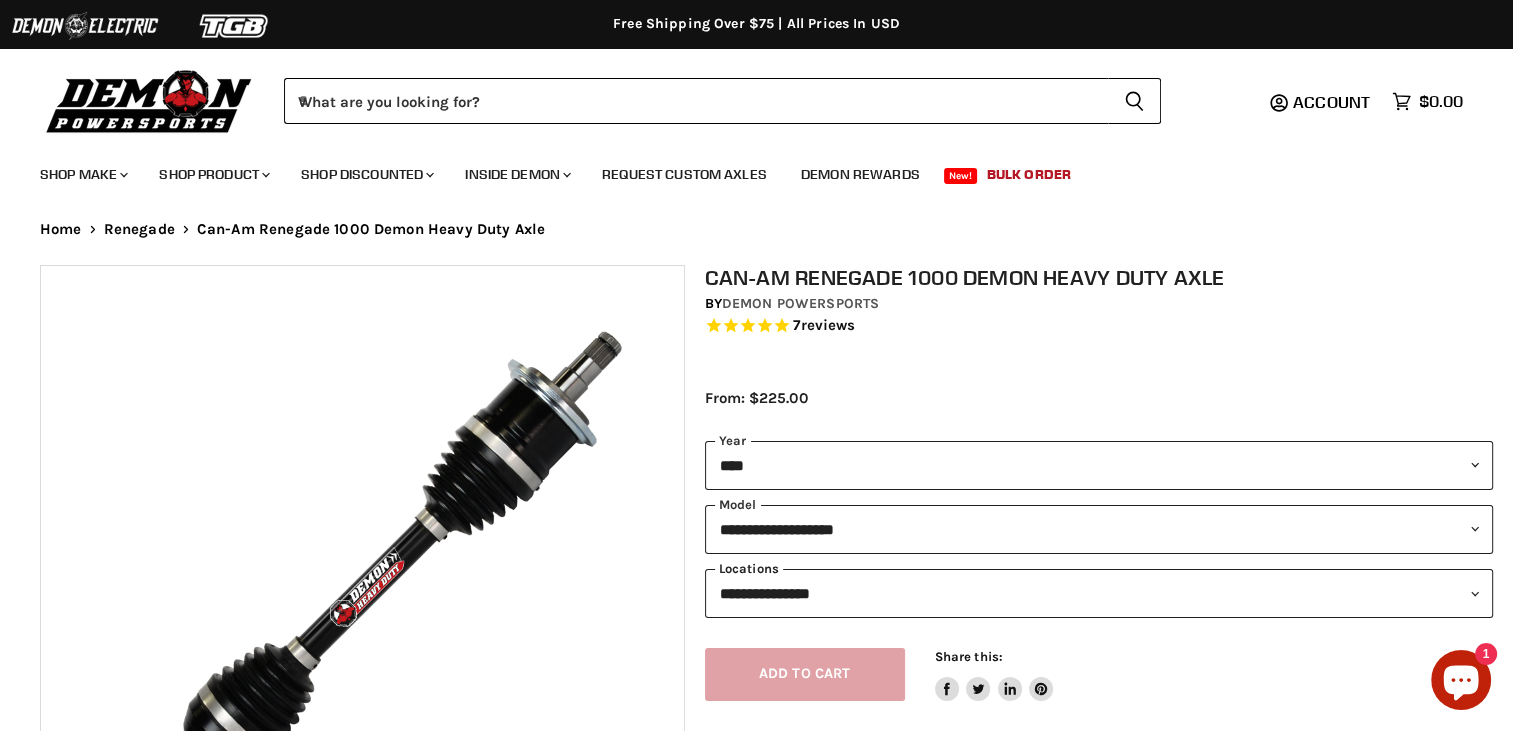 click on "**********" at bounding box center (1099, 593) 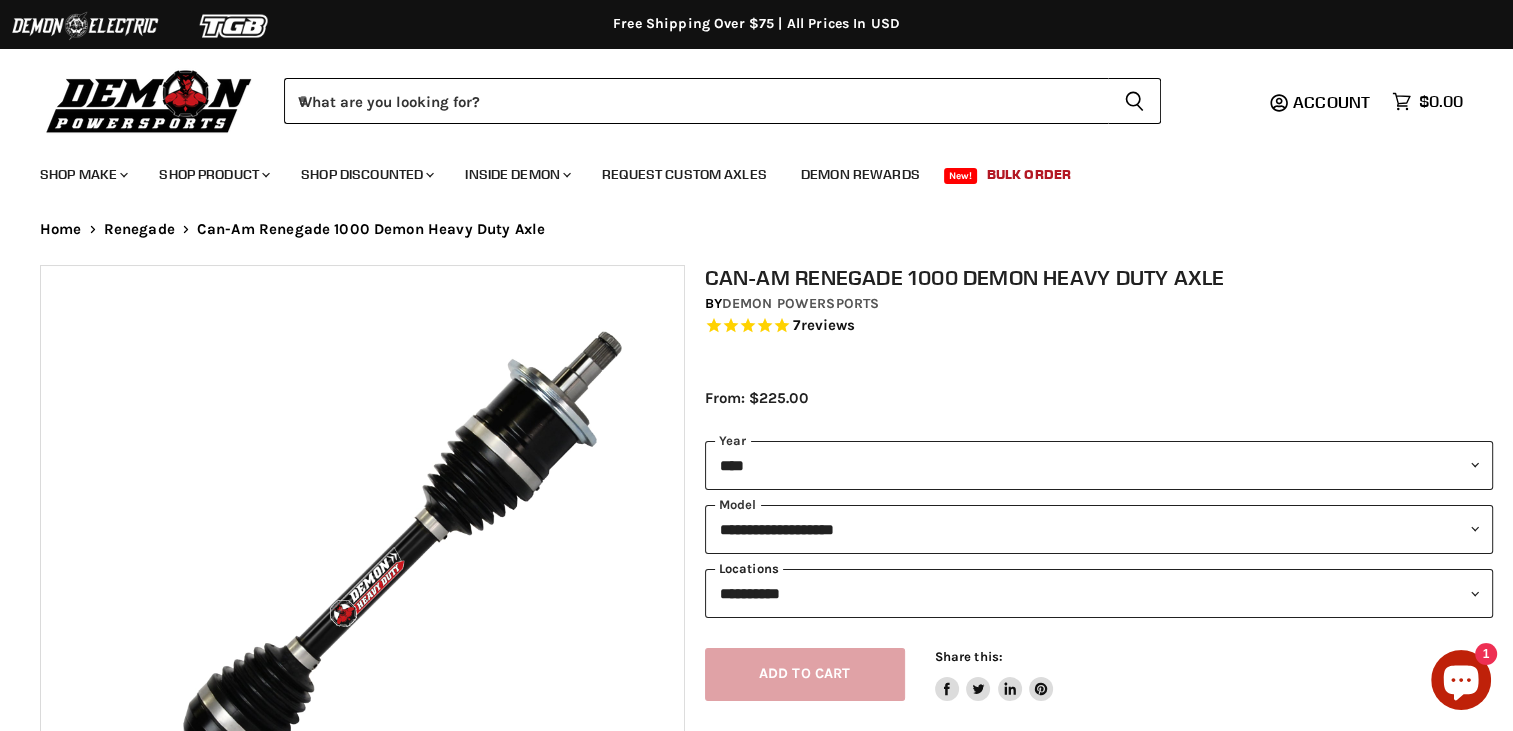 click on "**********" at bounding box center [1099, 593] 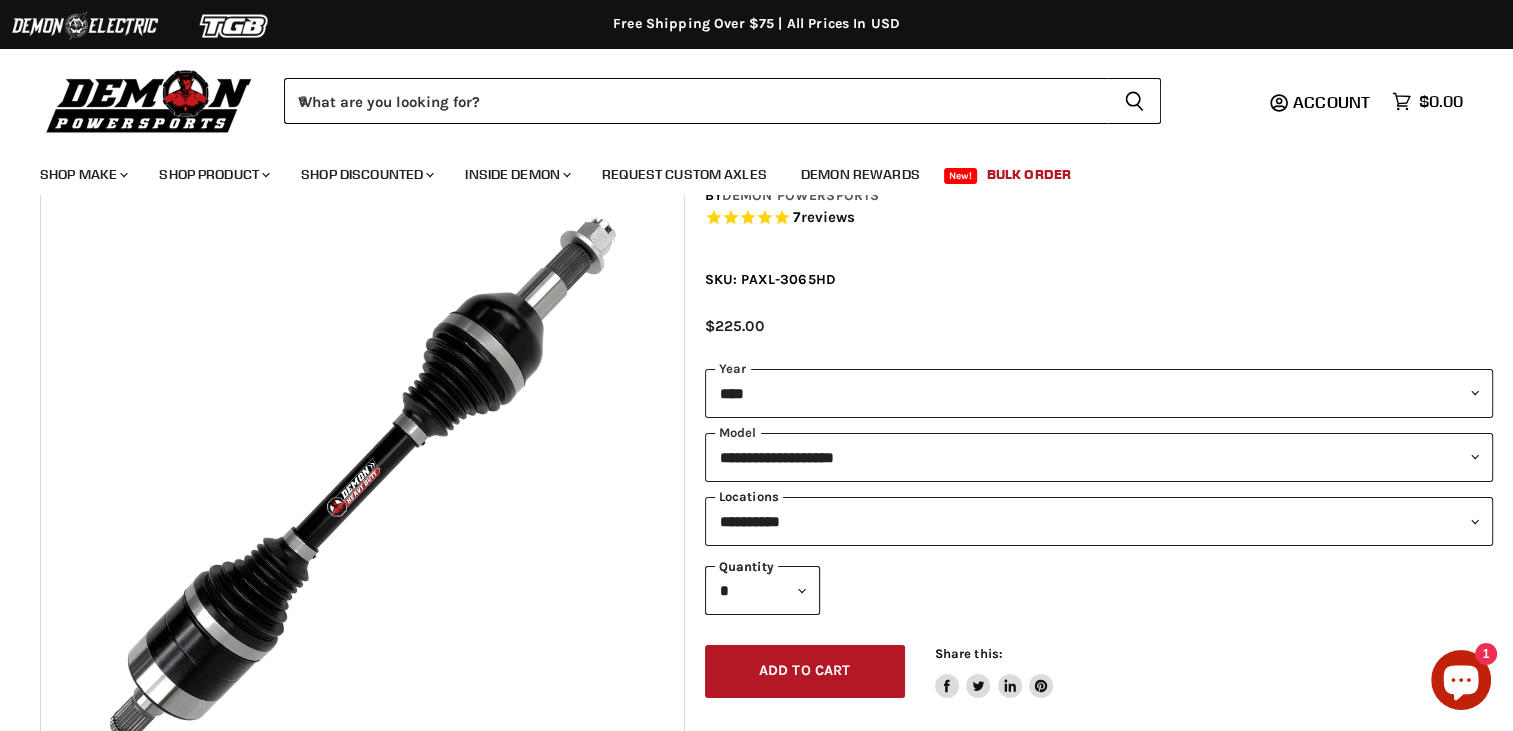 scroll, scrollTop: 300, scrollLeft: 0, axis: vertical 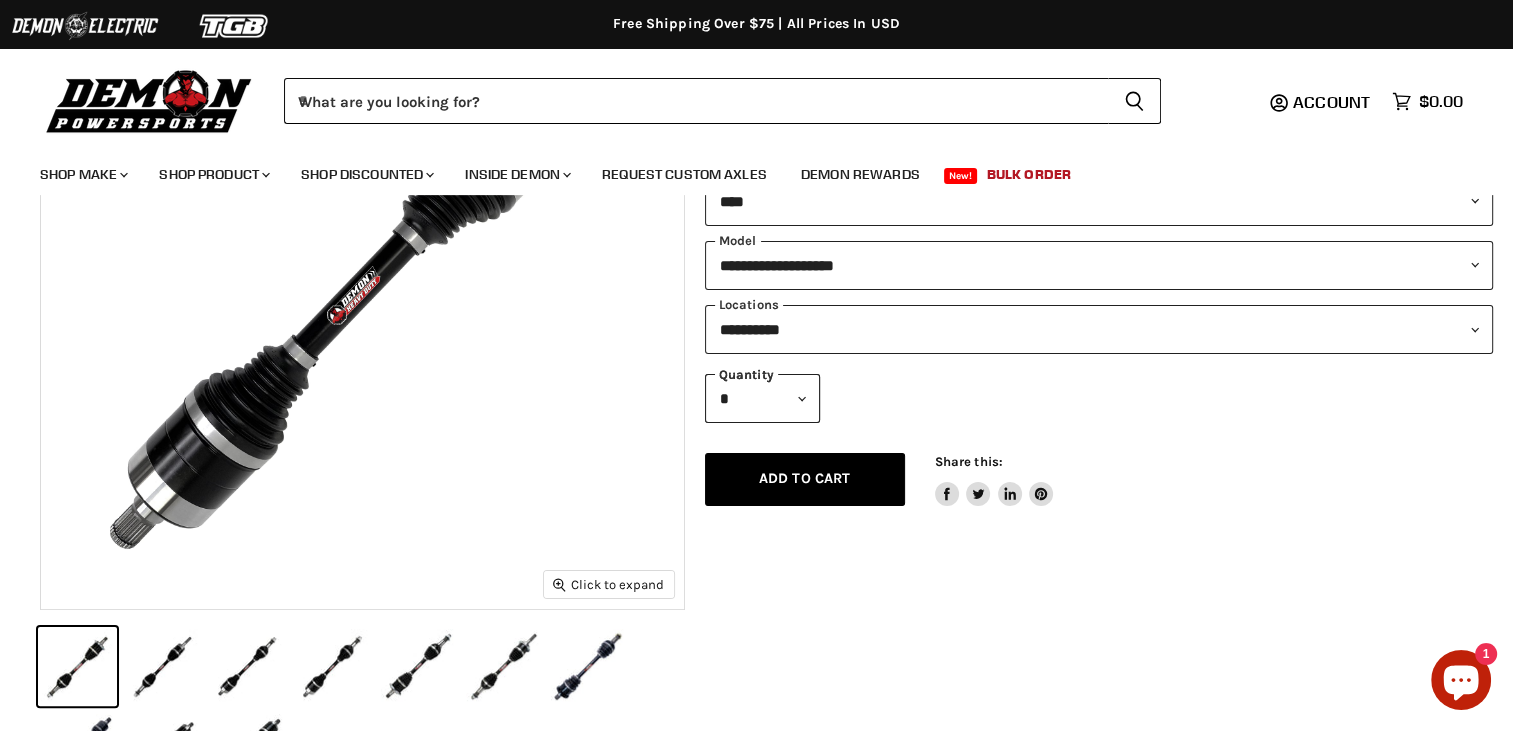 click on "Add to cart
Spinner icon" at bounding box center (805, 479) 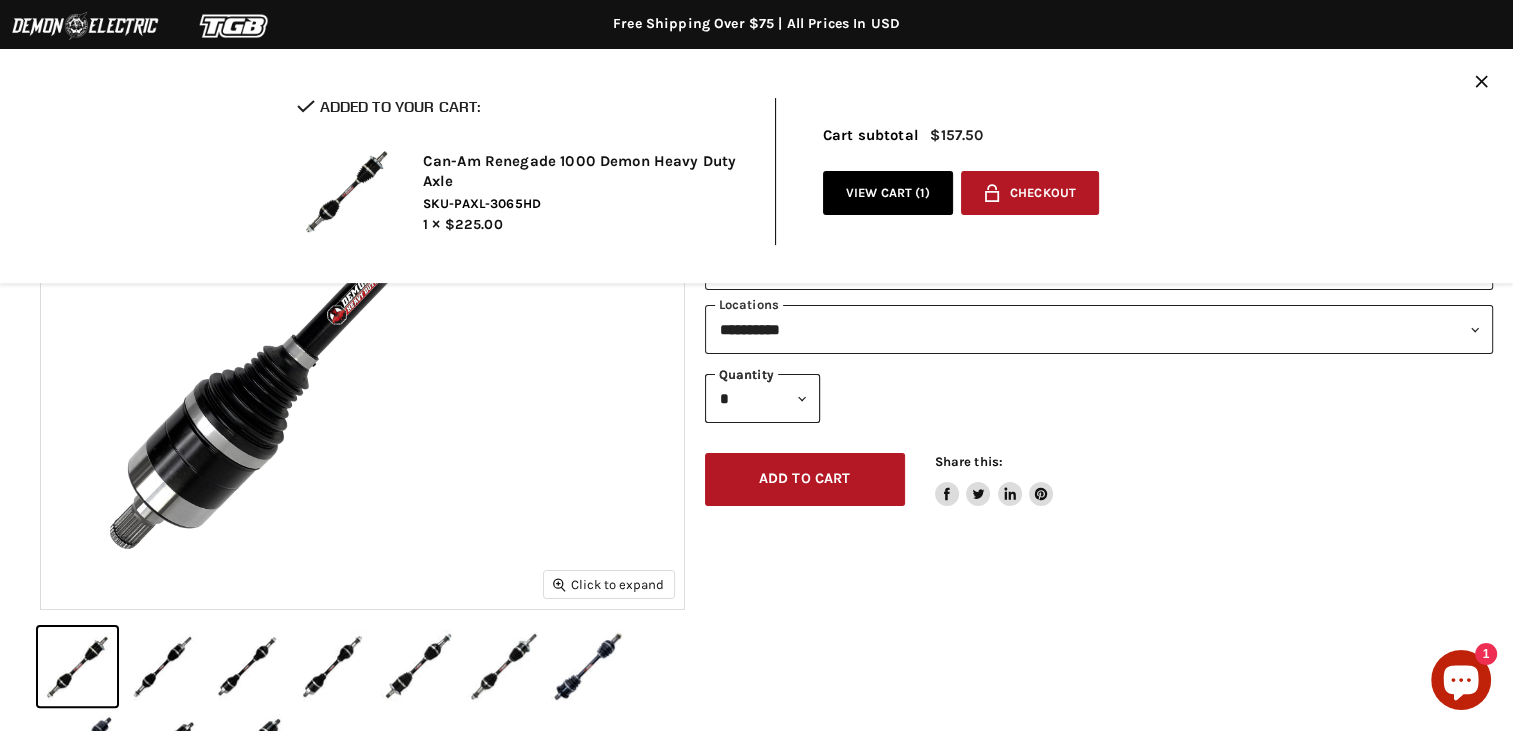 click on "**********" at bounding box center [1079, 381] 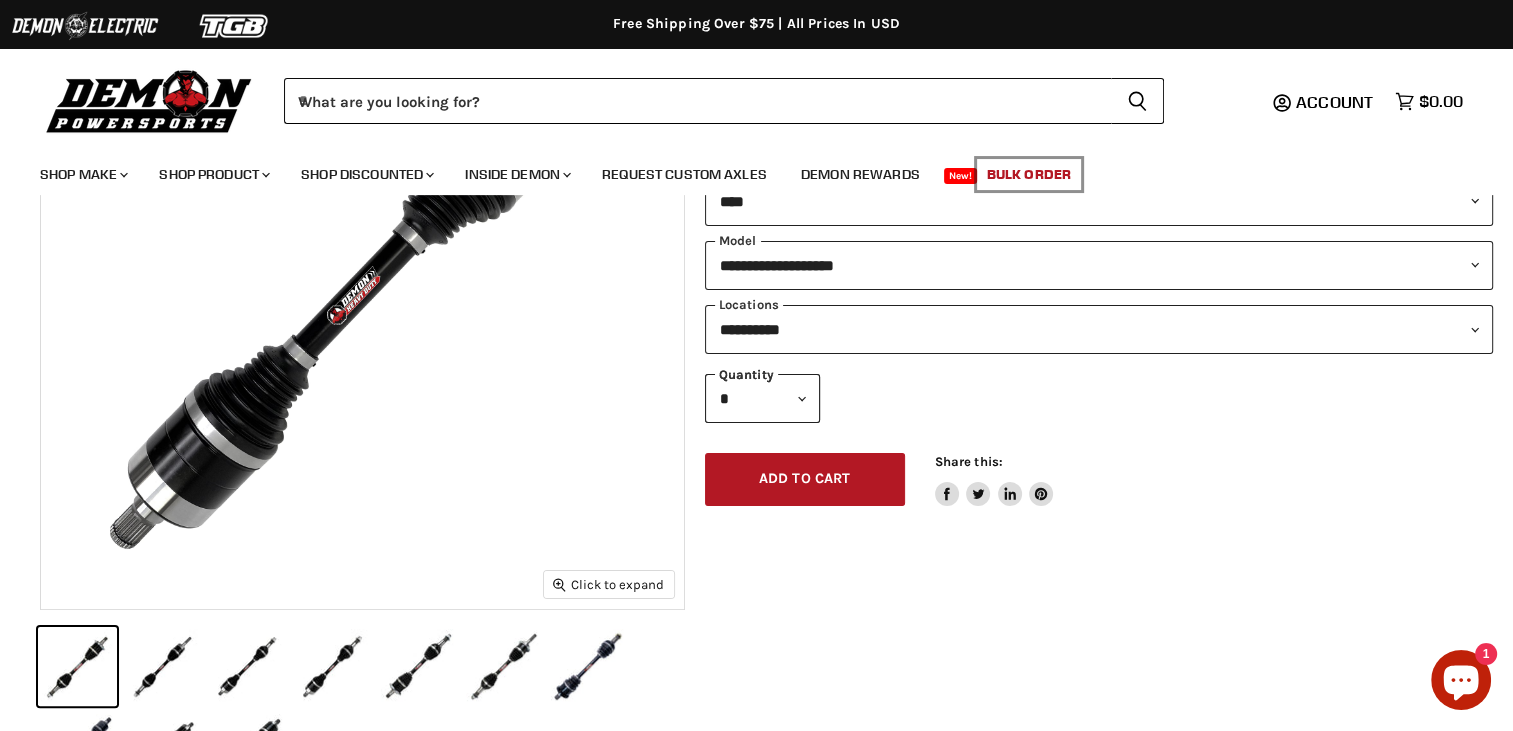 click on "Bulk Order" at bounding box center (1029, 174) 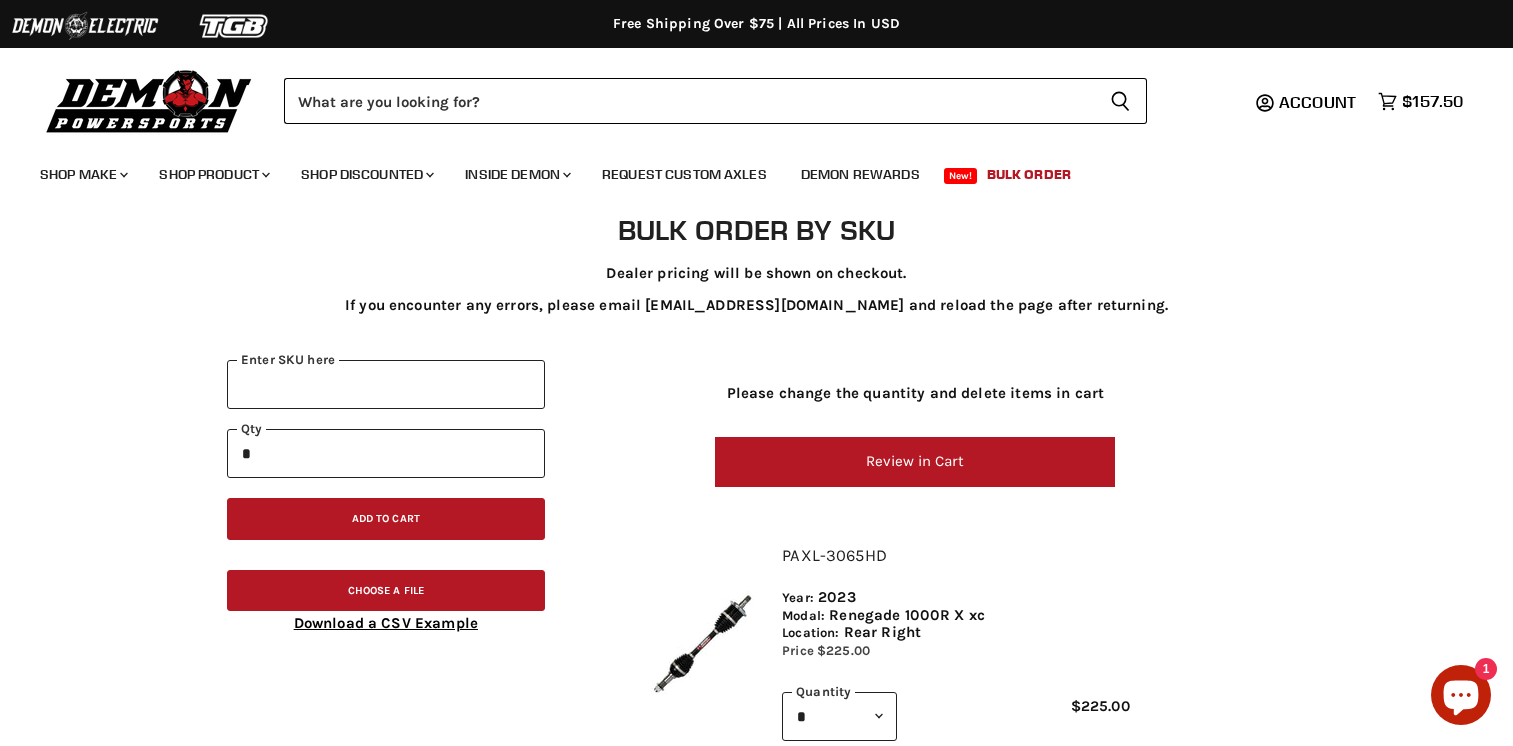 scroll, scrollTop: 0, scrollLeft: 0, axis: both 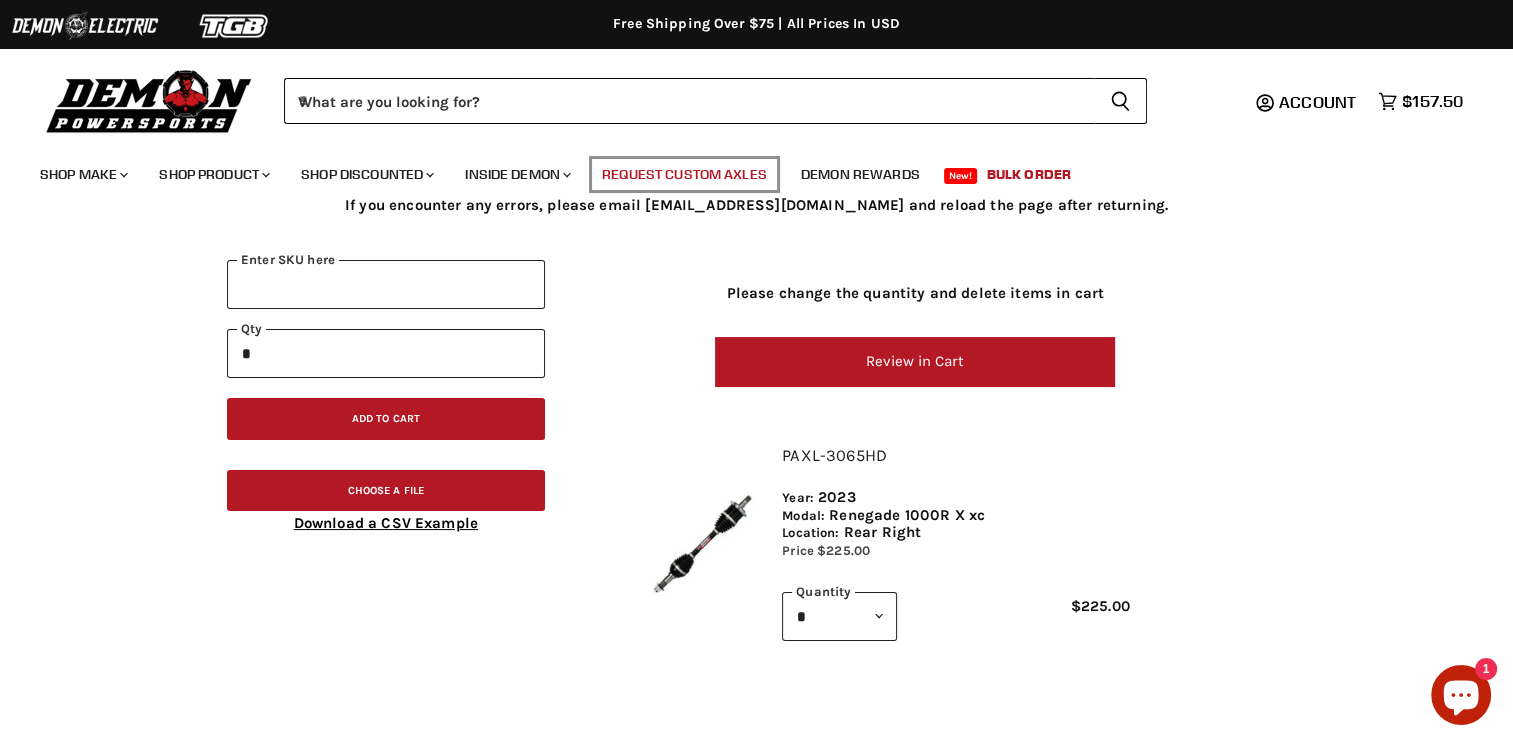 click on "Request Custom Axles" at bounding box center (684, 174) 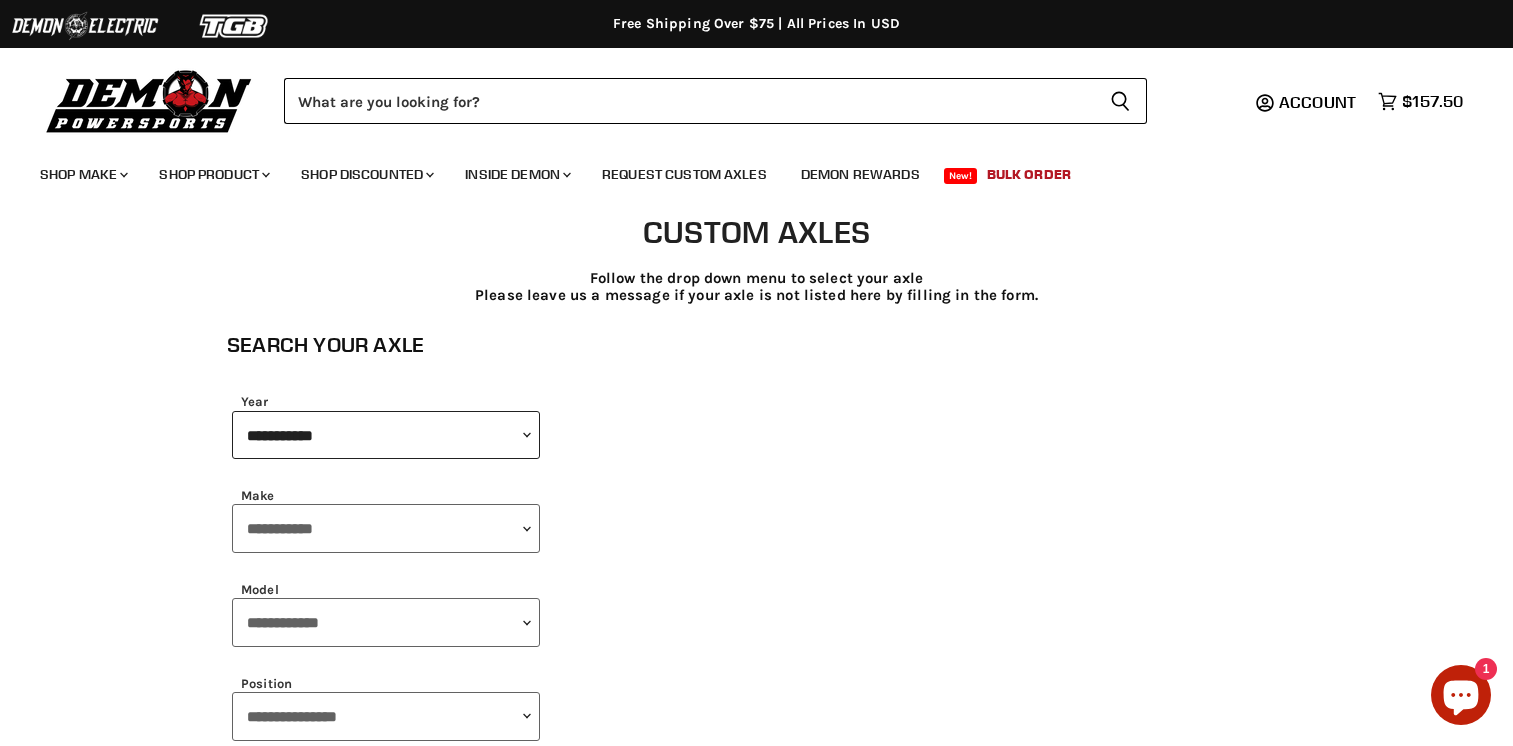scroll, scrollTop: 0, scrollLeft: 0, axis: both 